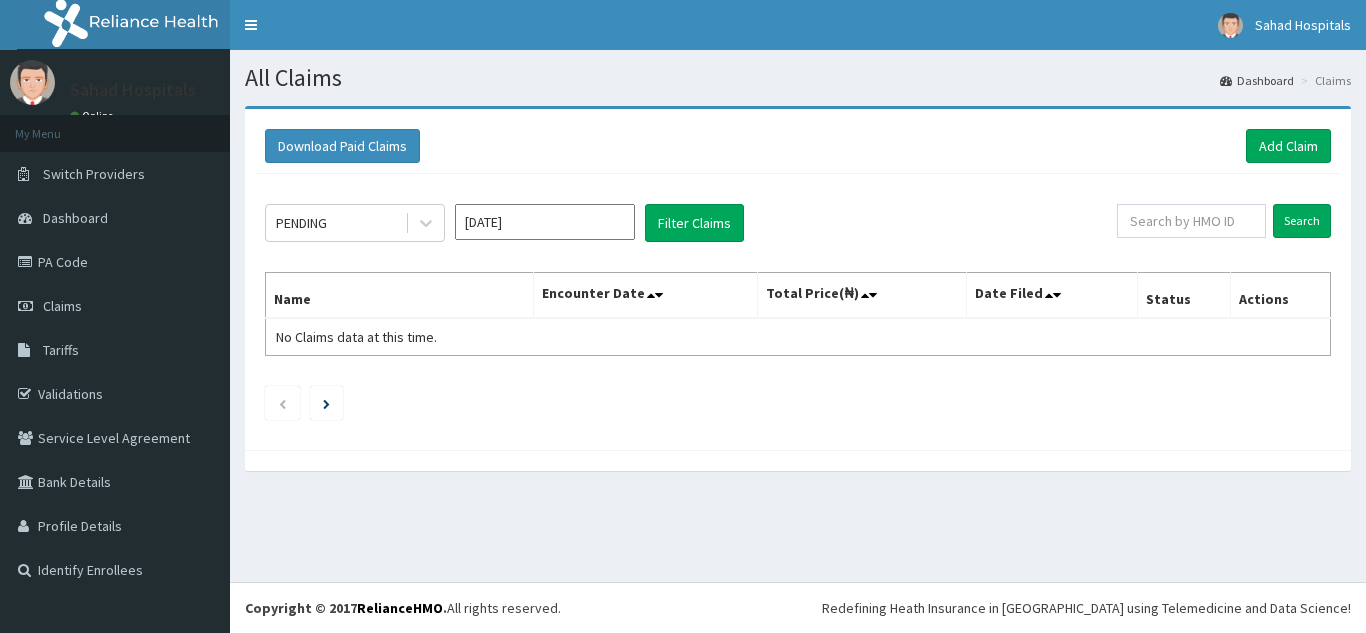 scroll, scrollTop: 0, scrollLeft: 0, axis: both 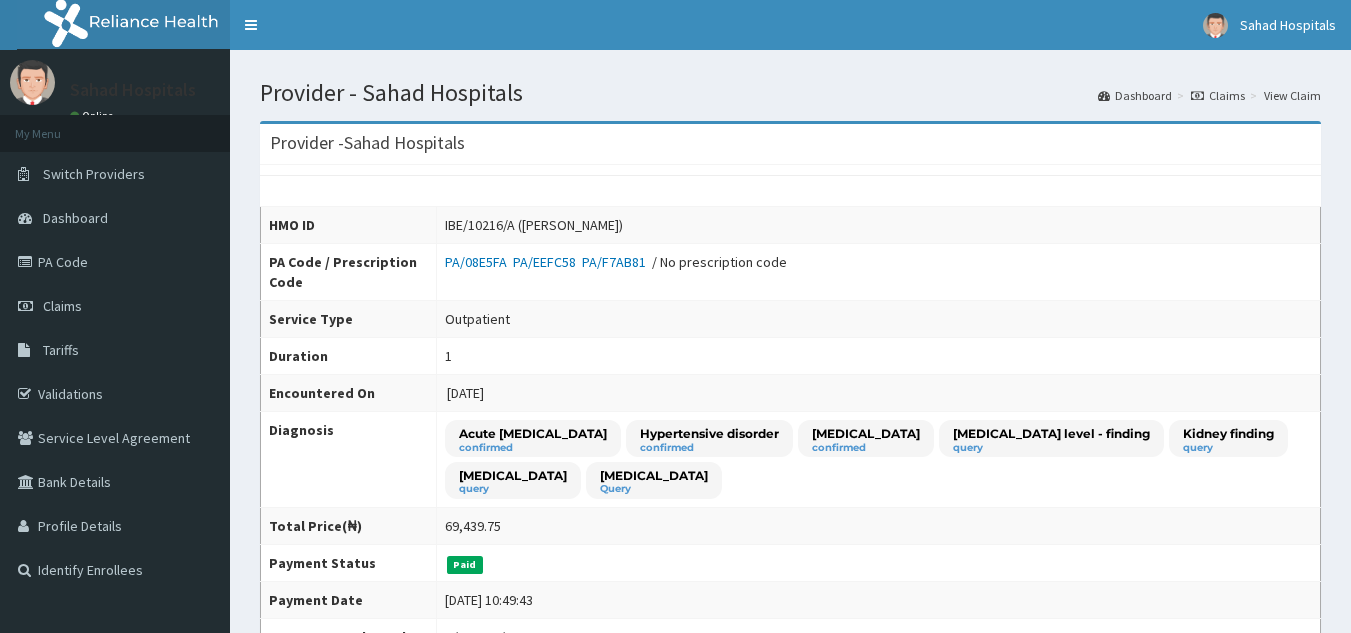 click on "69,439.75" at bounding box center [878, 526] 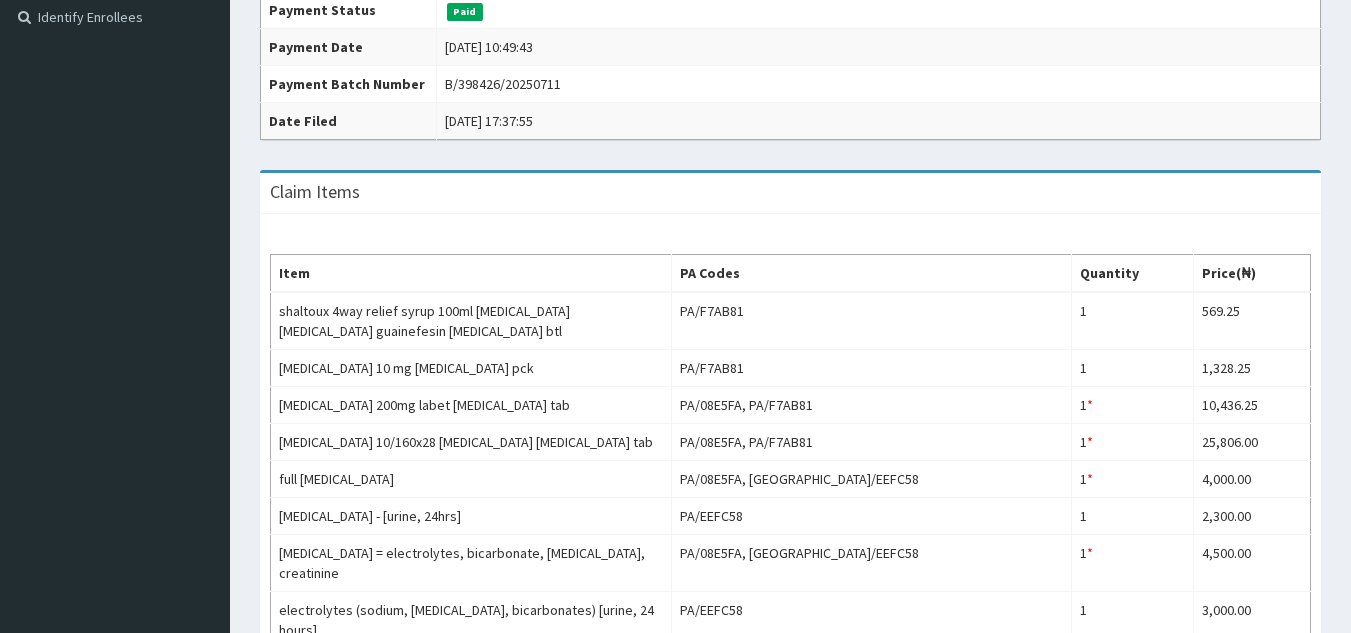 scroll, scrollTop: 1106, scrollLeft: 0, axis: vertical 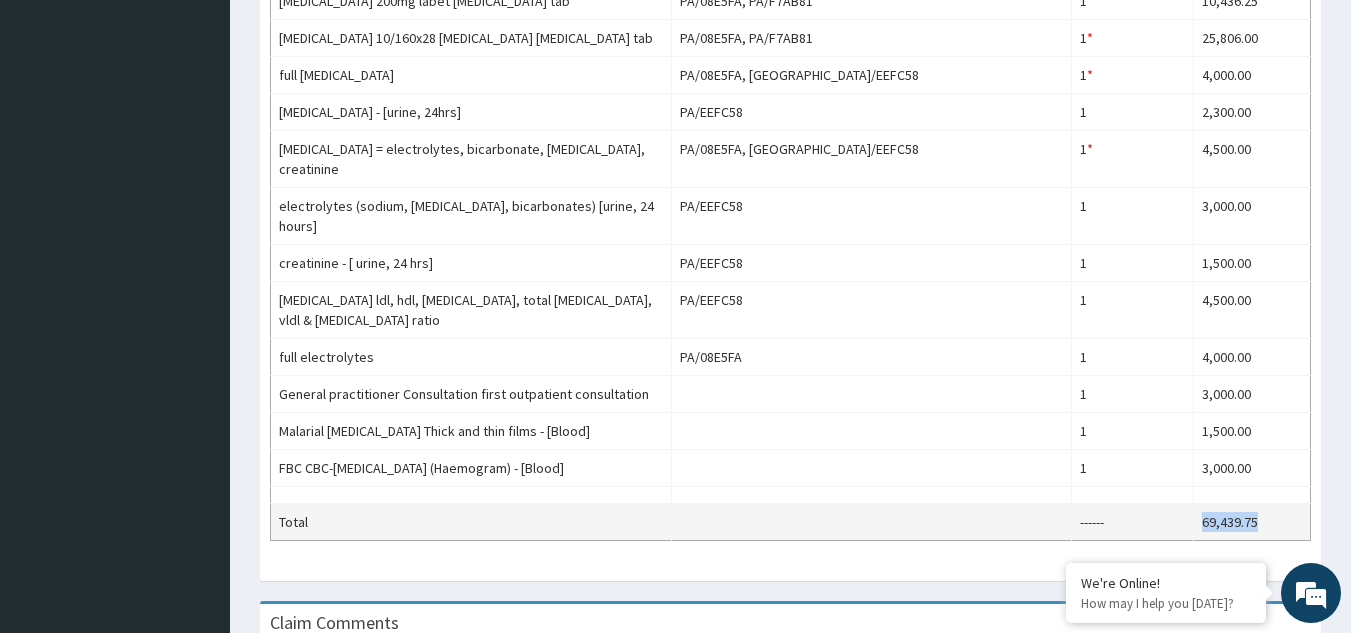 drag, startPoint x: 1256, startPoint y: 446, endPoint x: 1180, endPoint y: 461, distance: 77.46612 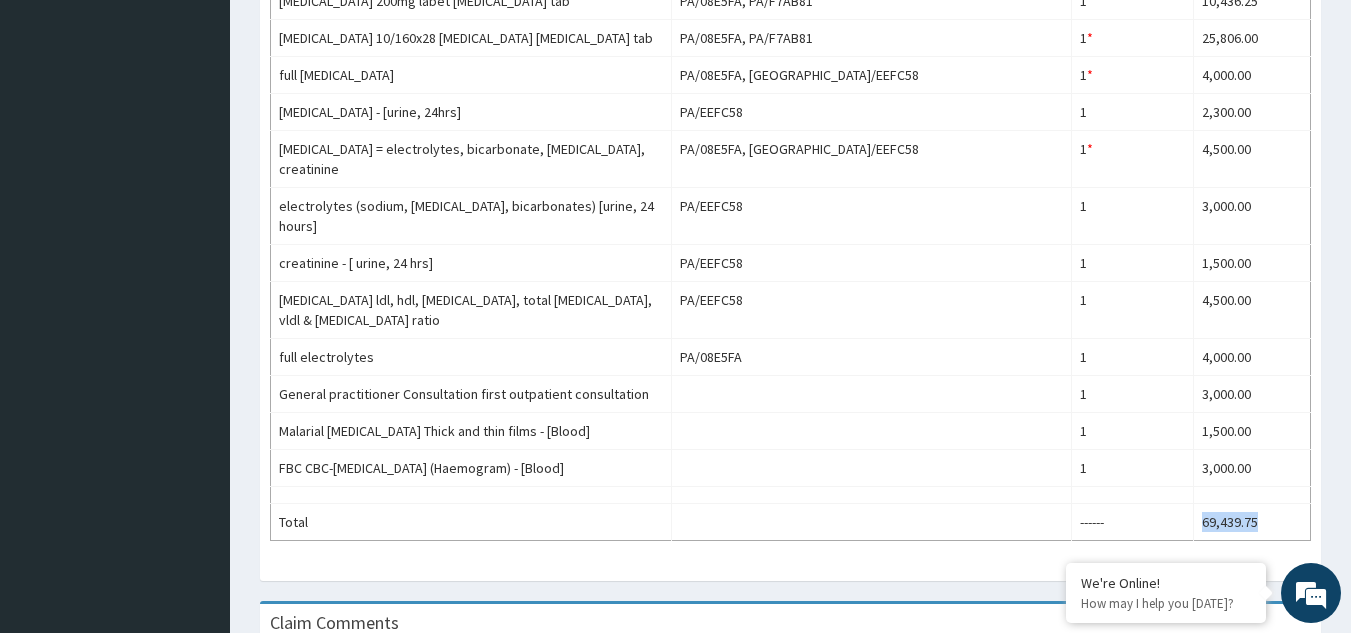 scroll, scrollTop: 404, scrollLeft: 0, axis: vertical 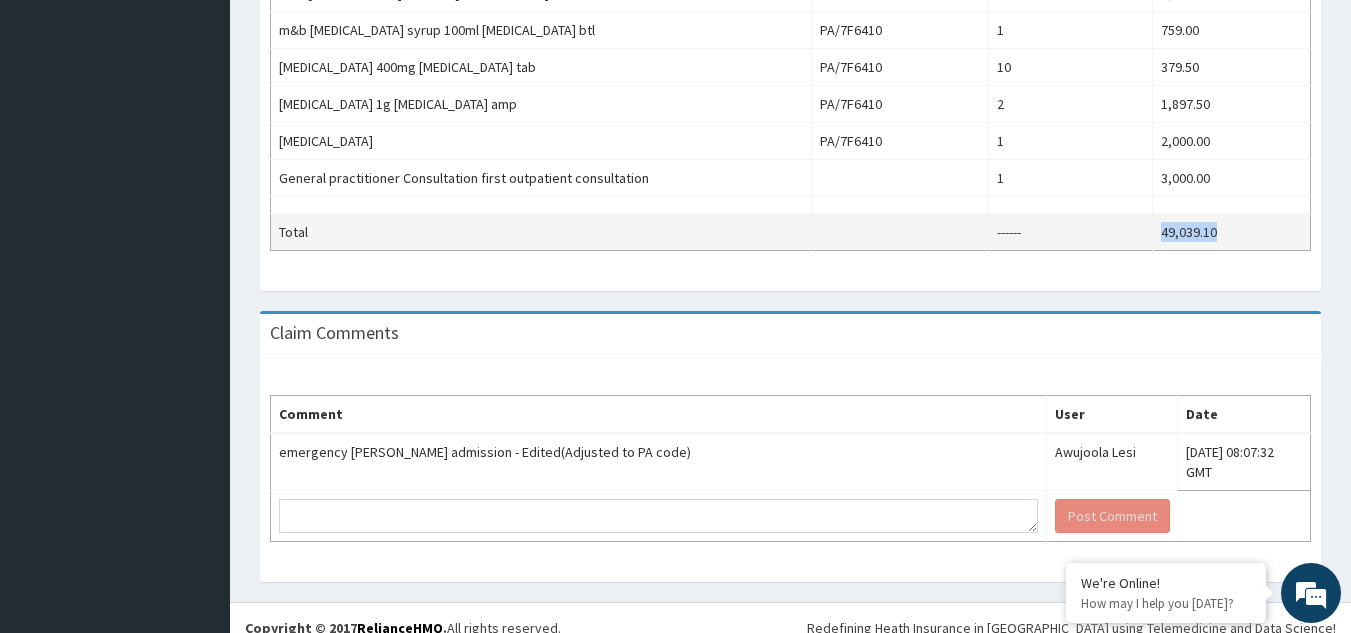 drag, startPoint x: 1243, startPoint y: 230, endPoint x: 1161, endPoint y: 231, distance: 82.006096 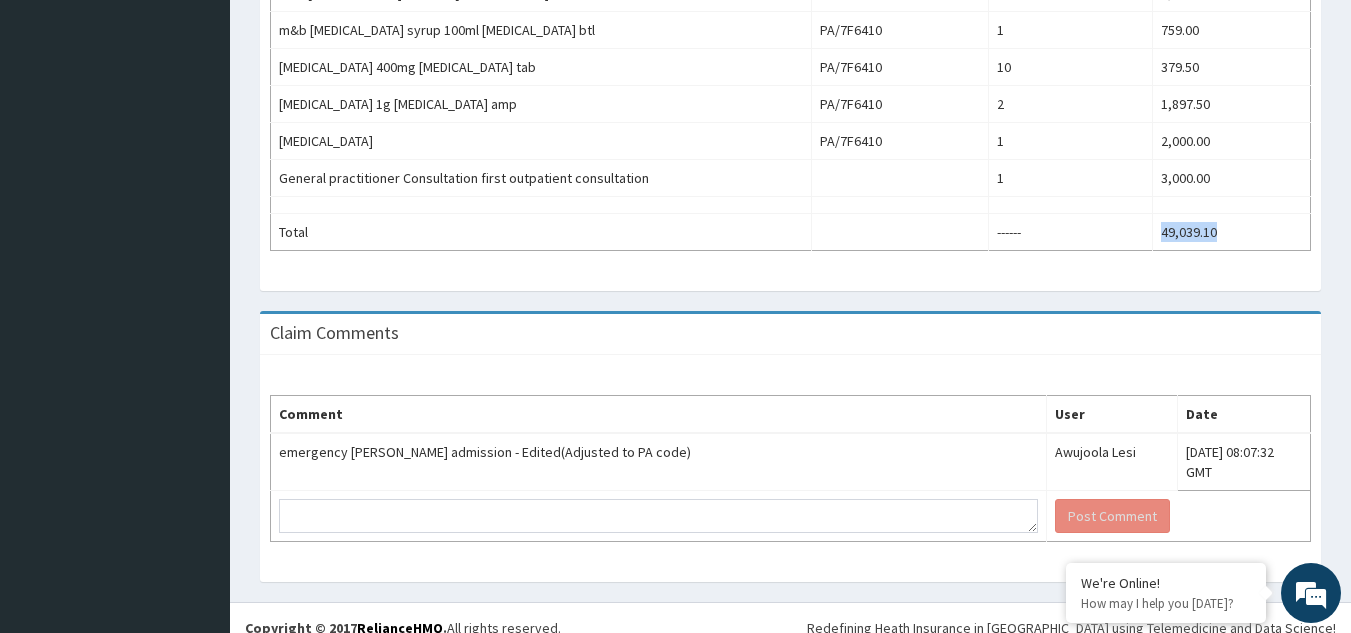 scroll, scrollTop: 515, scrollLeft: 0, axis: vertical 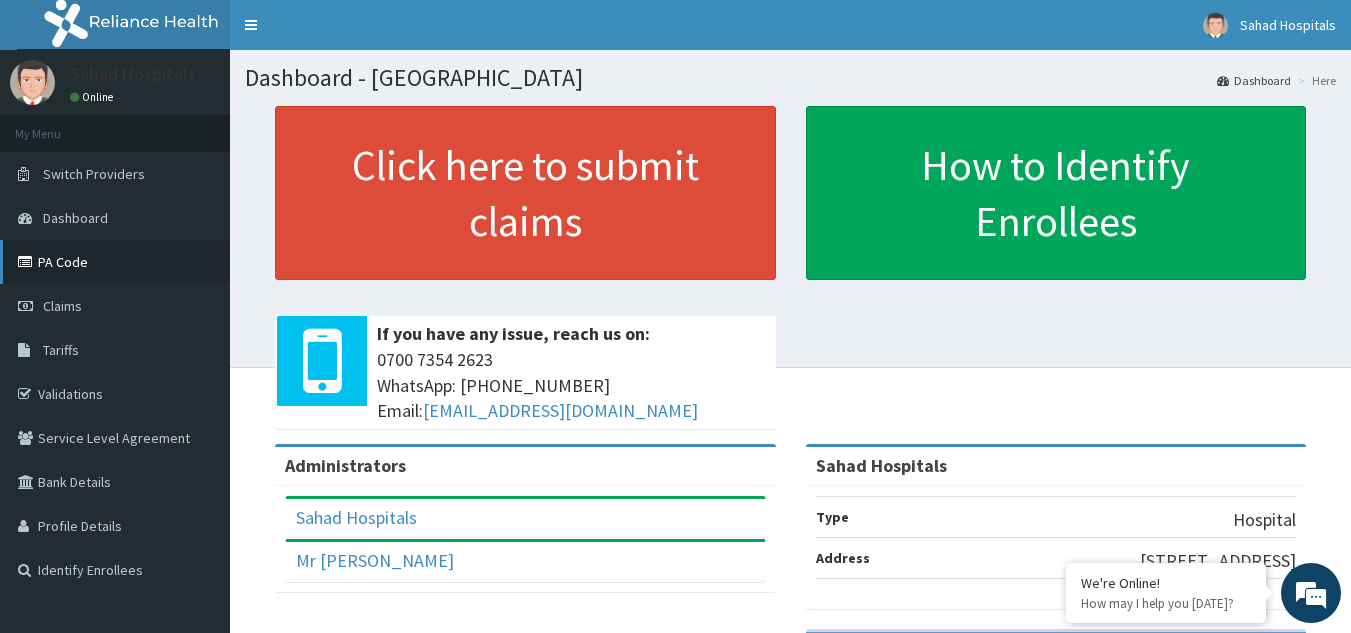 click on "PA Code" at bounding box center [115, 262] 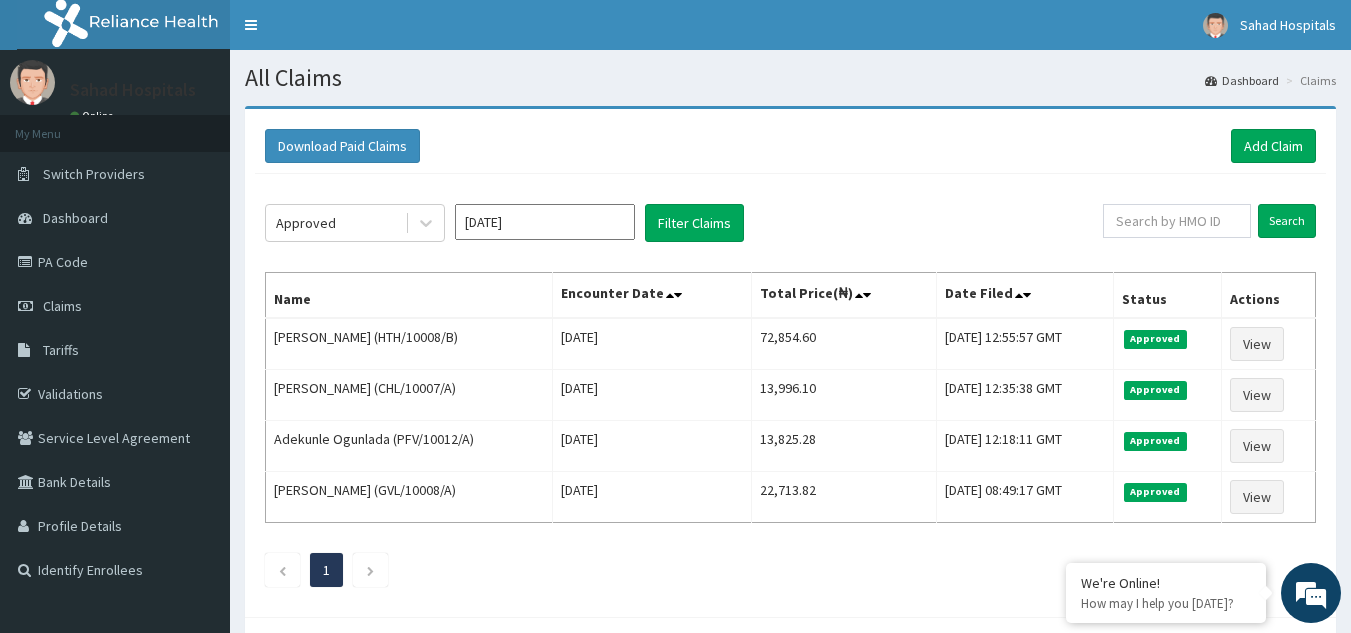 scroll, scrollTop: 0, scrollLeft: 0, axis: both 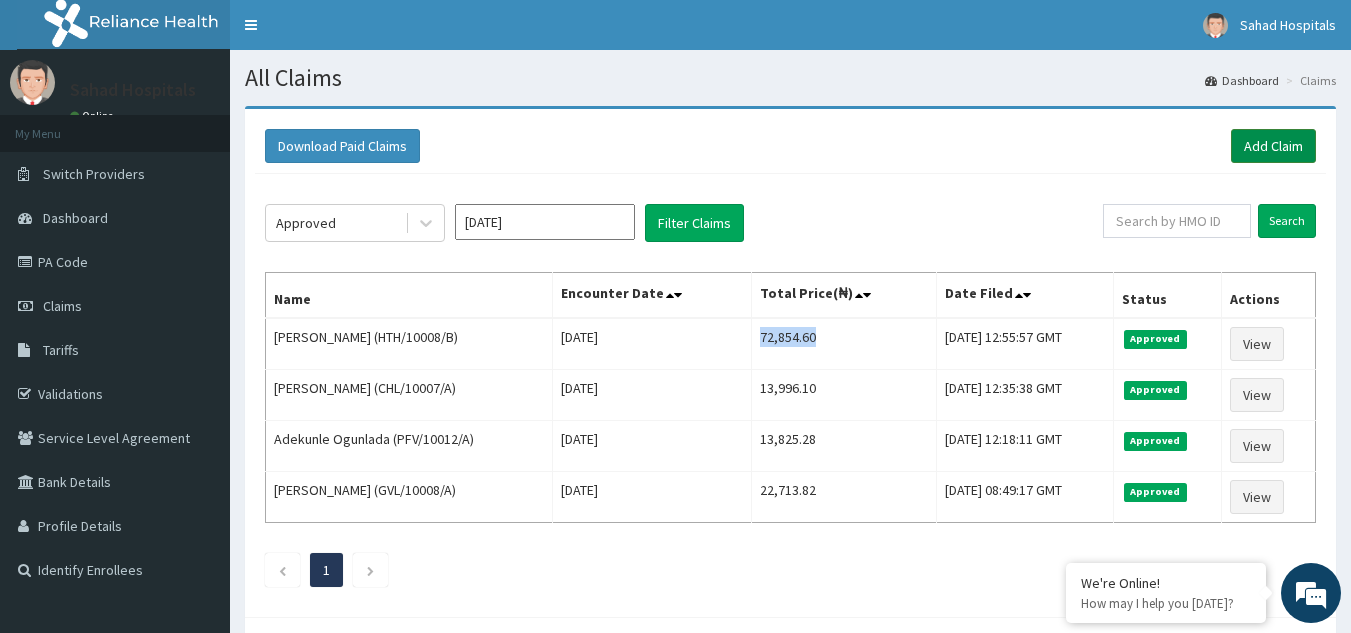 click on "Add Claim" at bounding box center (1273, 146) 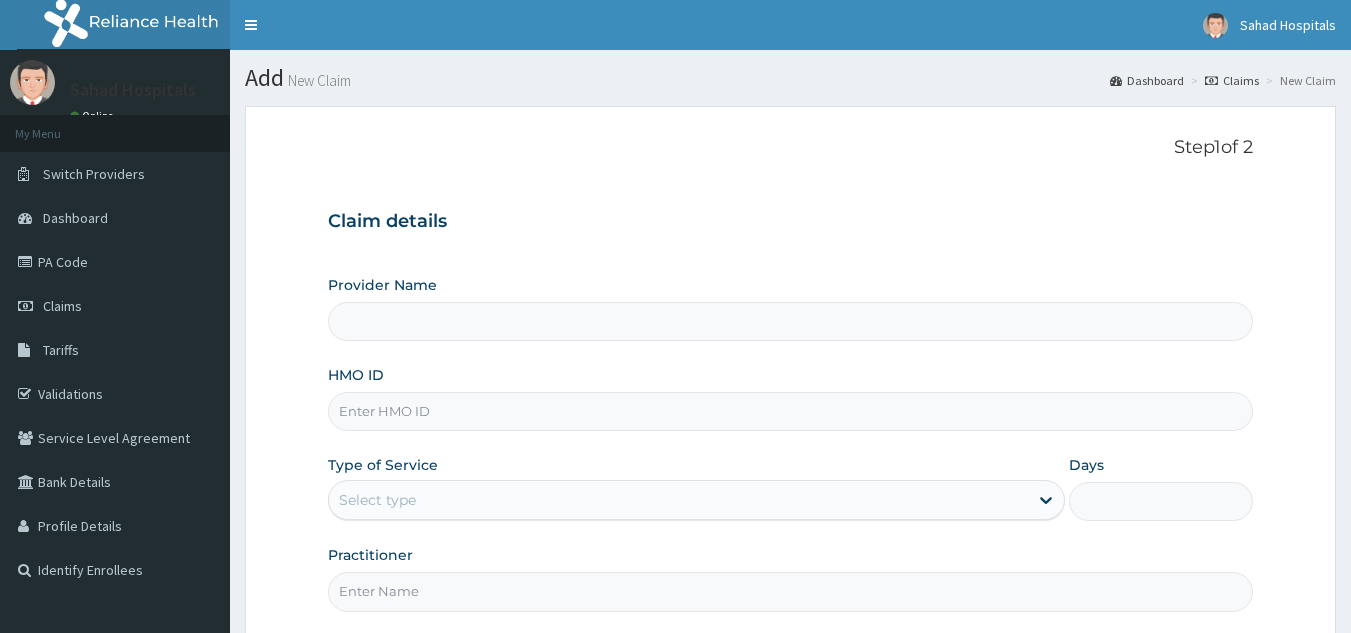 scroll, scrollTop: 0, scrollLeft: 0, axis: both 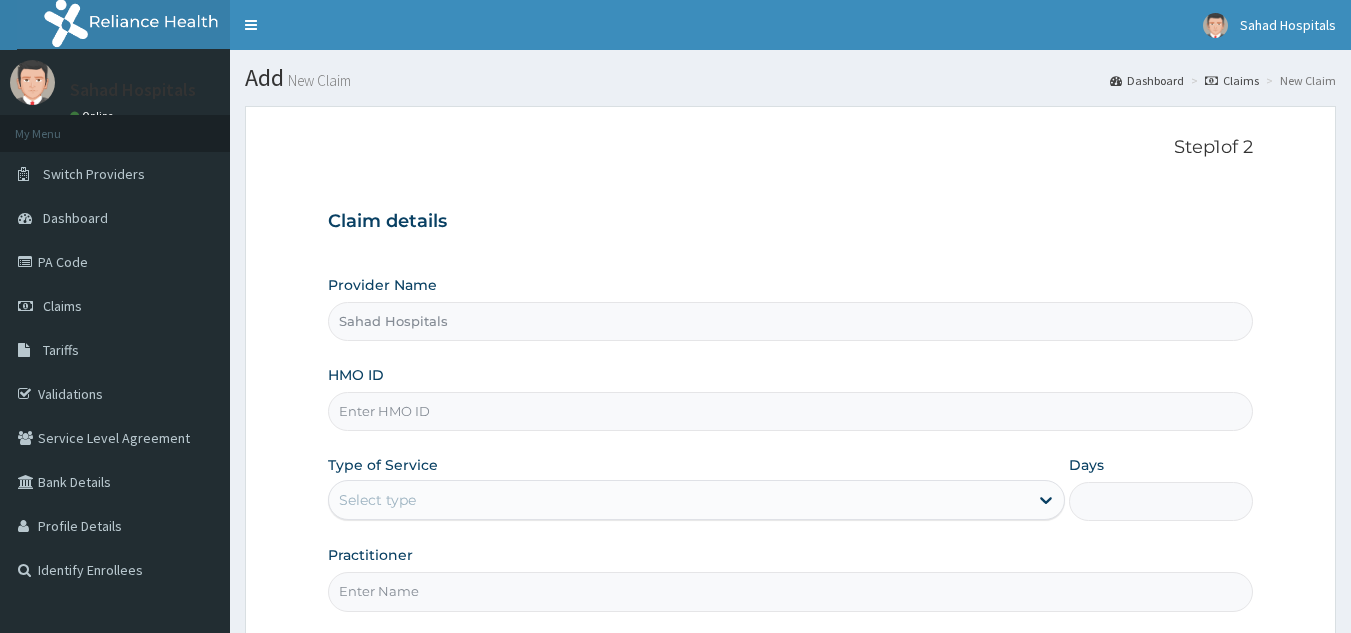 type on "Sahad Hospitals" 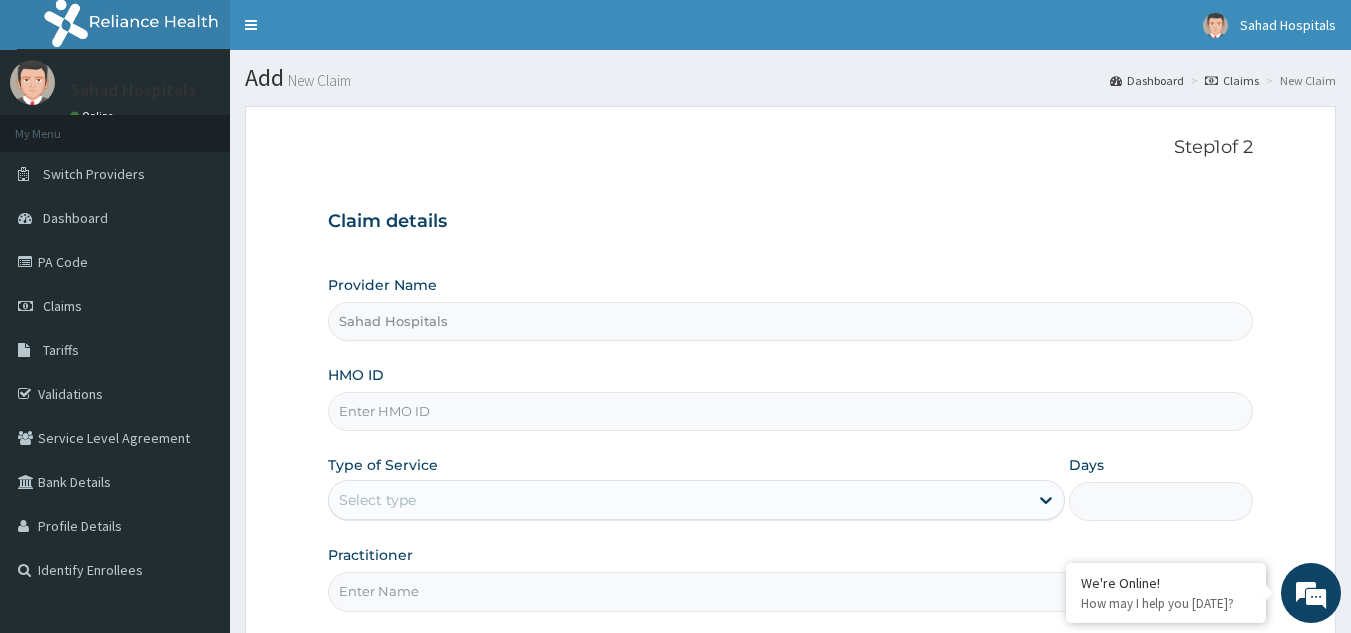 scroll, scrollTop: 0, scrollLeft: 0, axis: both 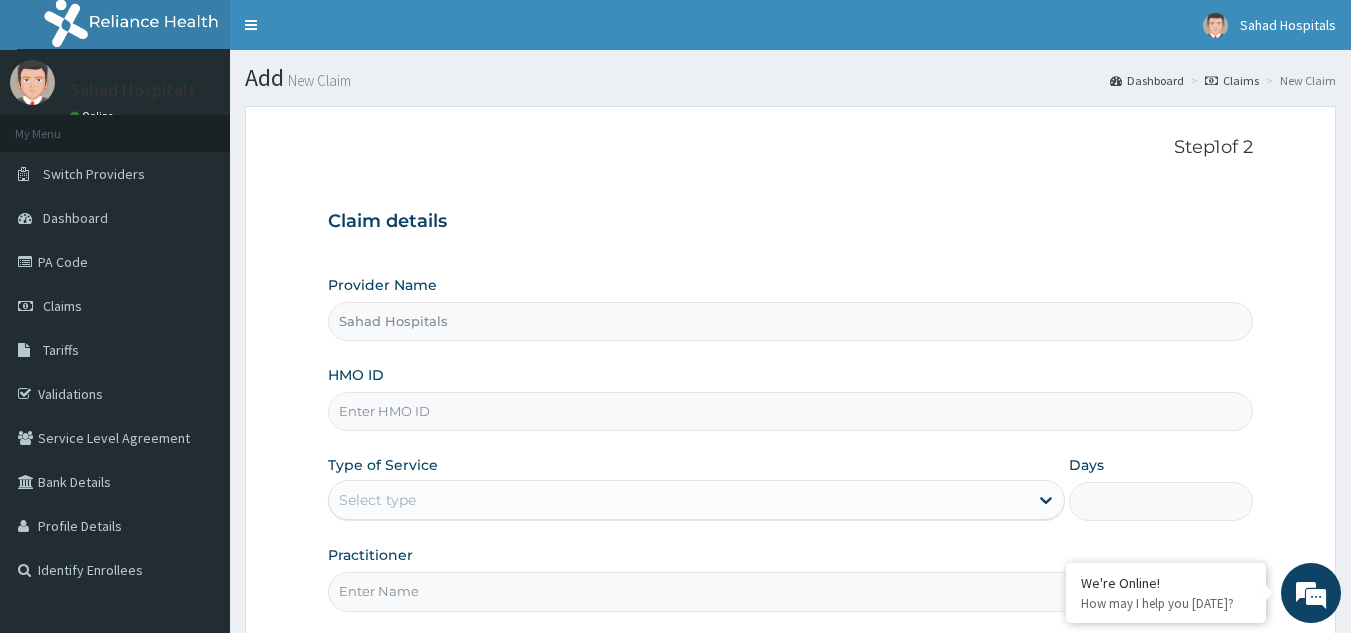 click on "HMO ID" at bounding box center [791, 411] 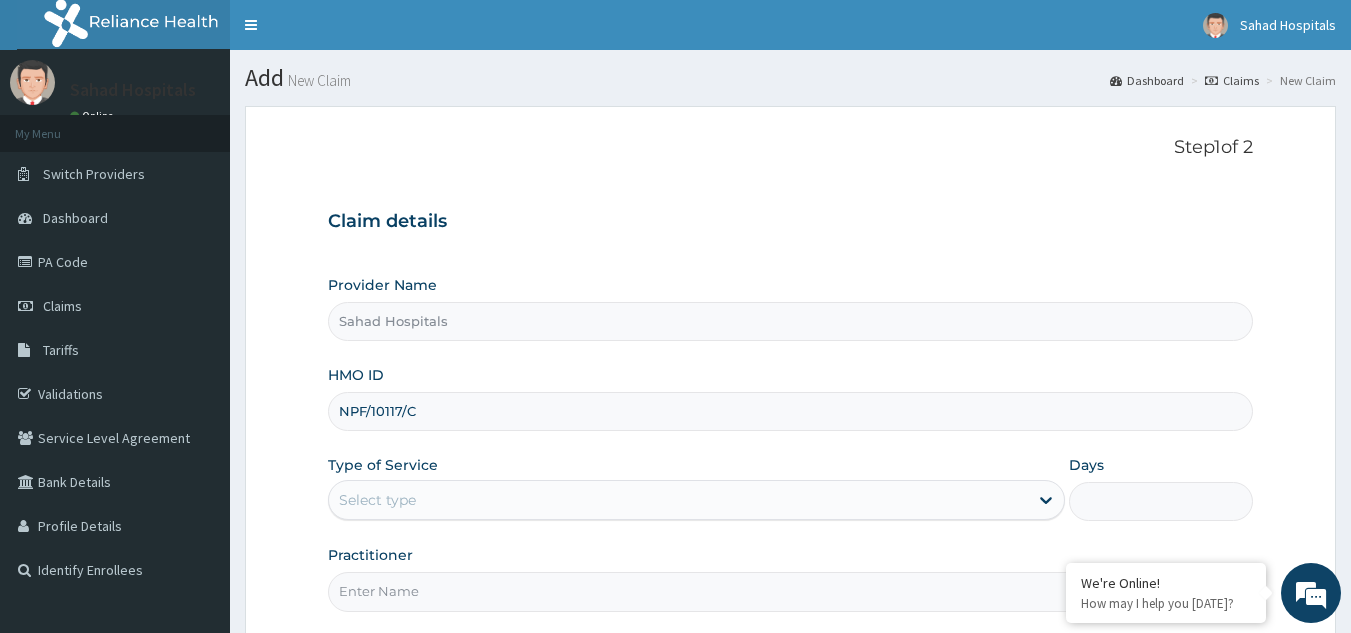type on "NPF/10117/C" 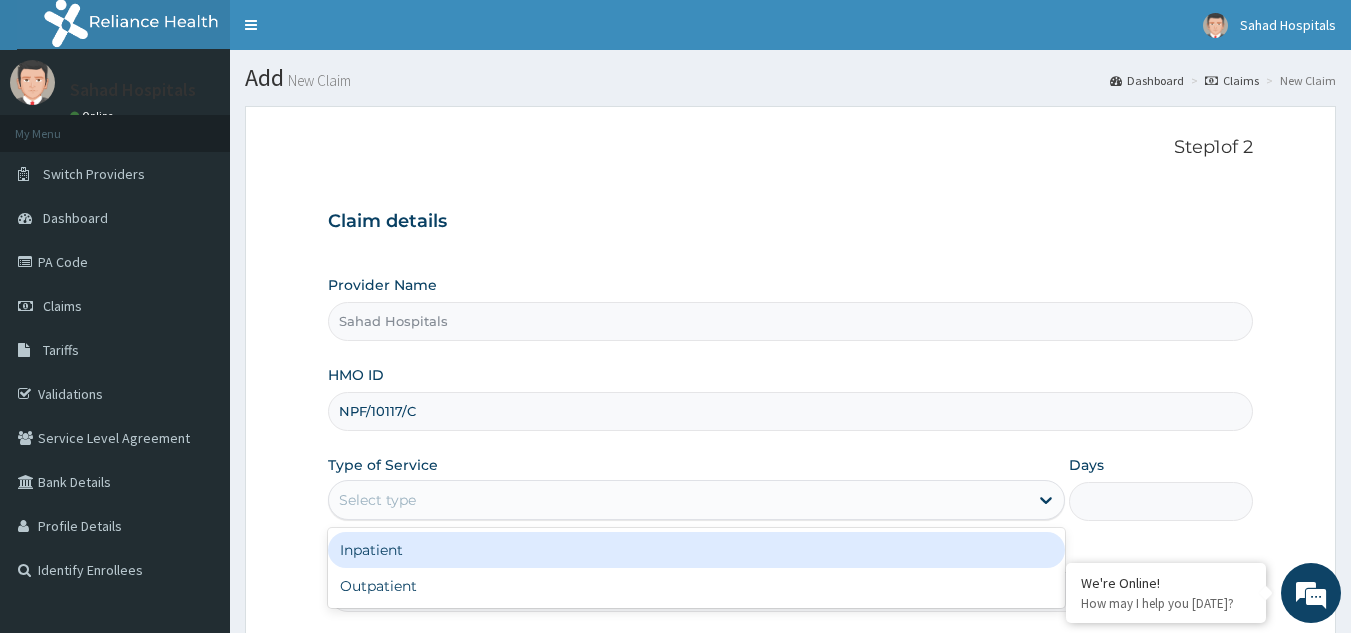click on "Select type" at bounding box center [377, 500] 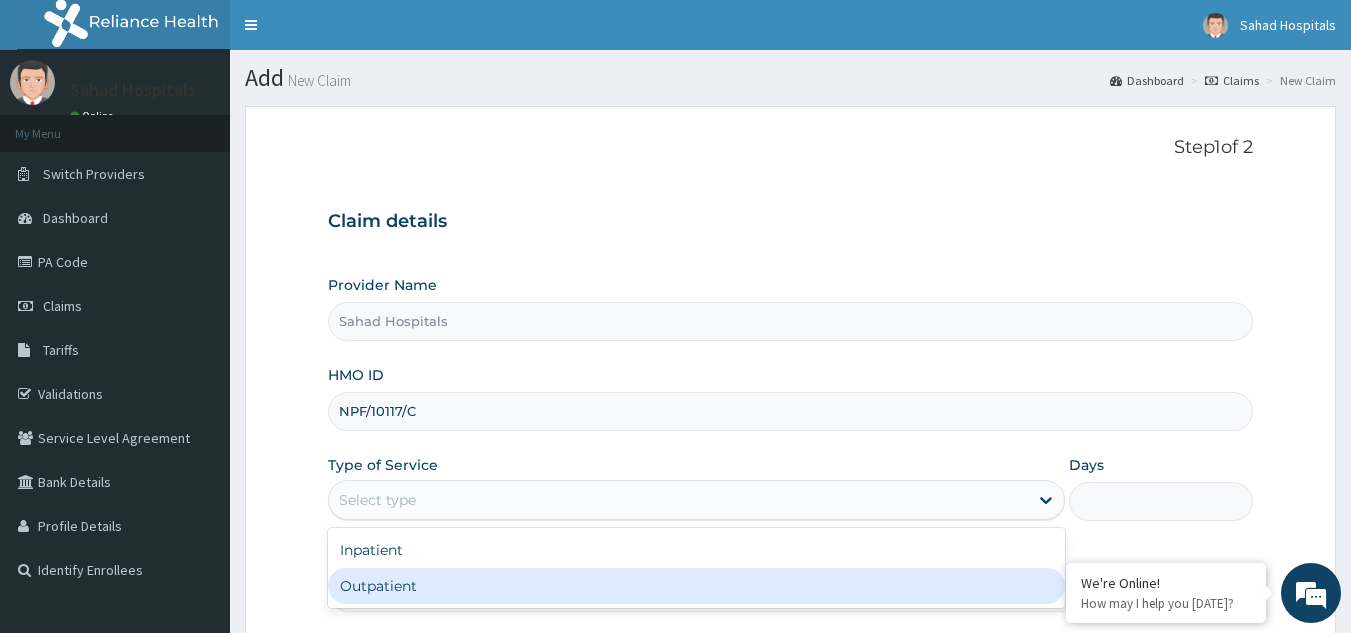 click on "Outpatient" at bounding box center (696, 586) 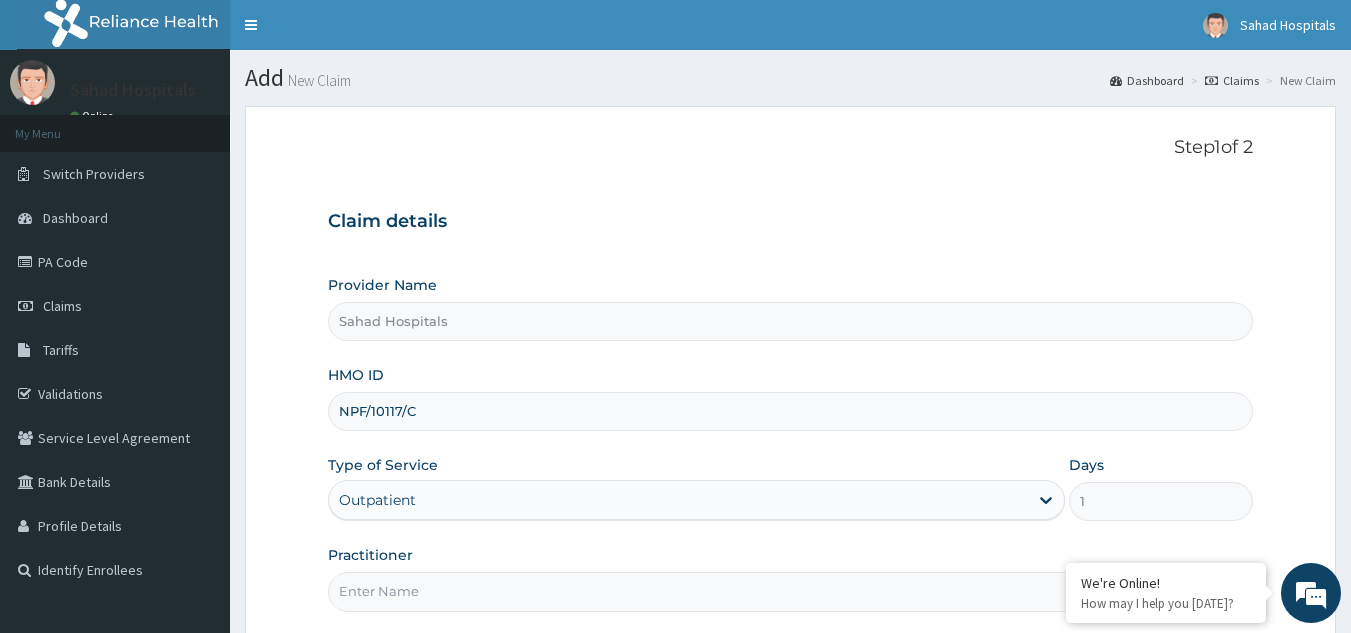 click on "Practitioner" at bounding box center (791, 591) 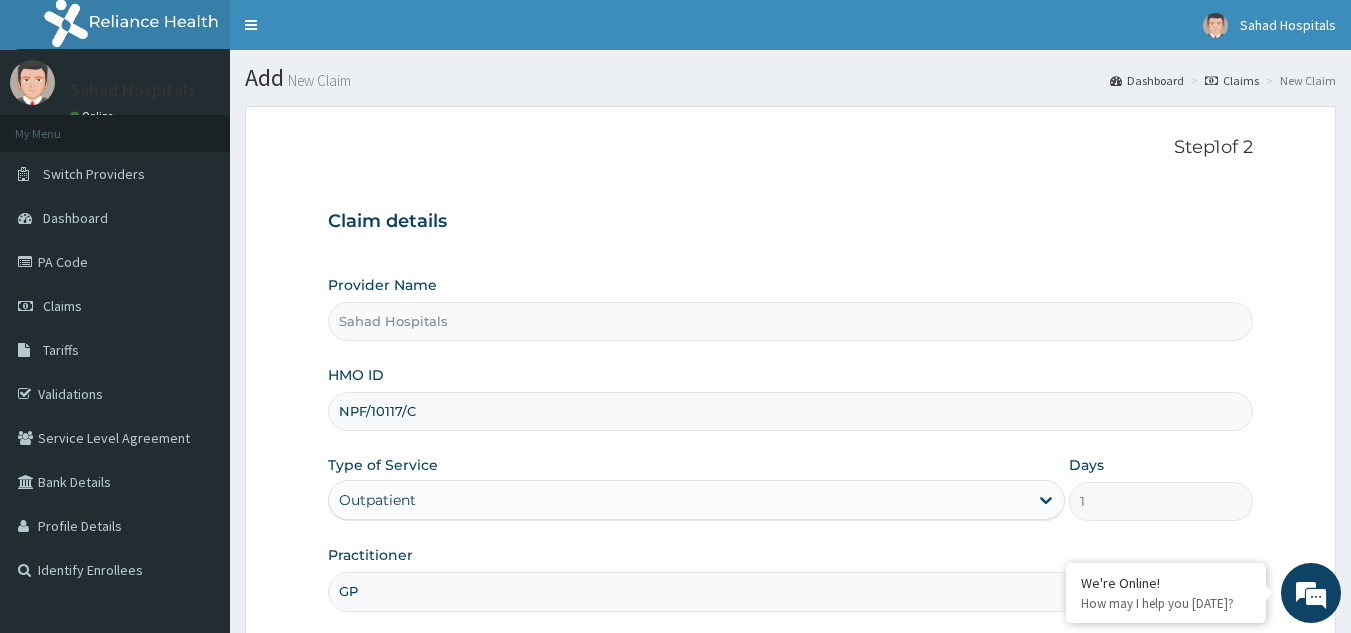 scroll, scrollTop: 189, scrollLeft: 0, axis: vertical 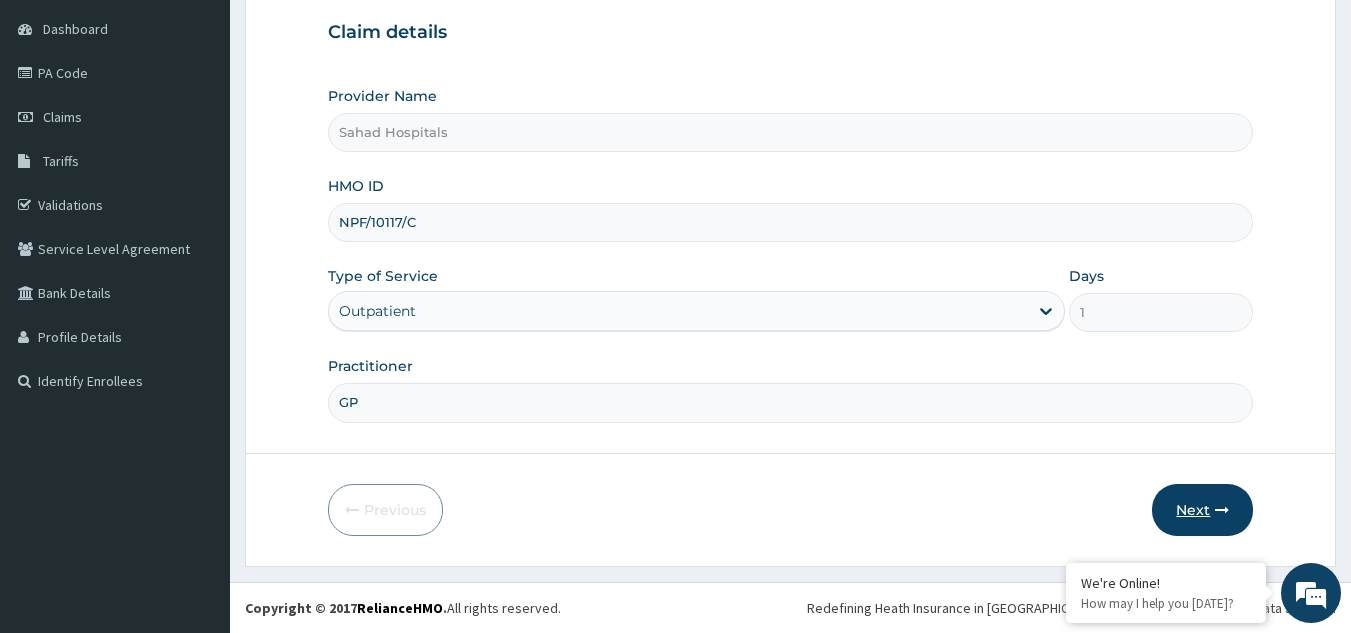 type on "GP" 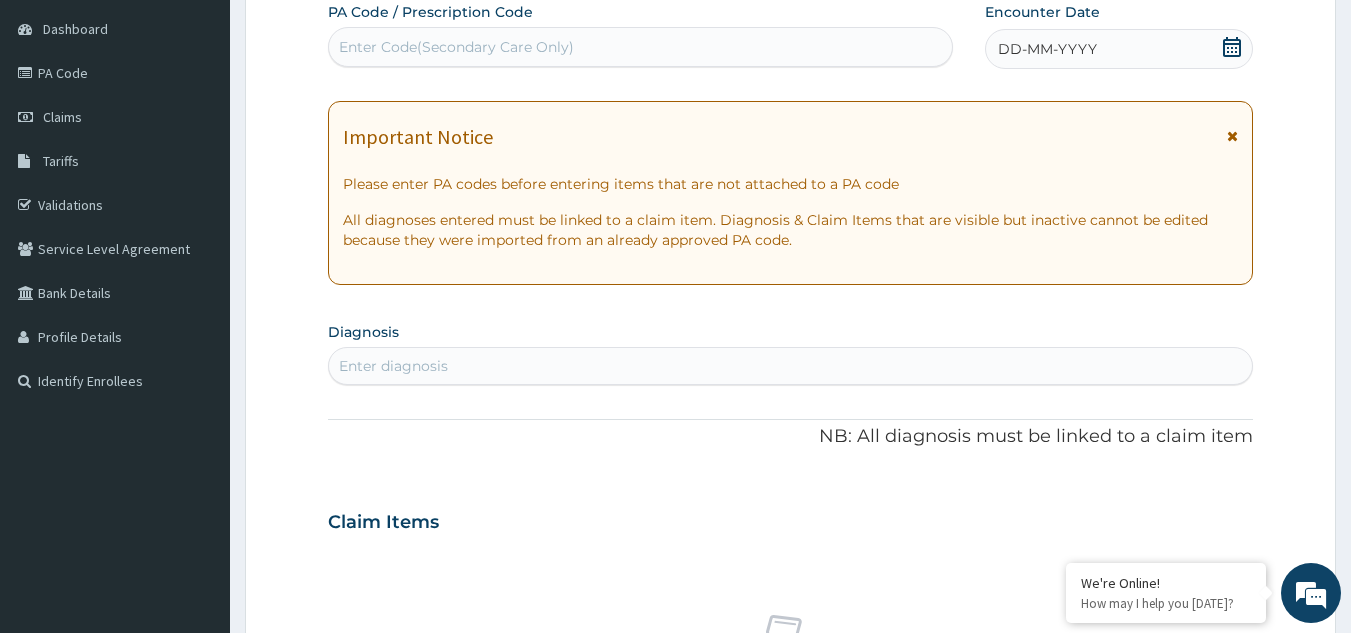 click on "Enter Code(Secondary Care Only)" at bounding box center [641, 47] 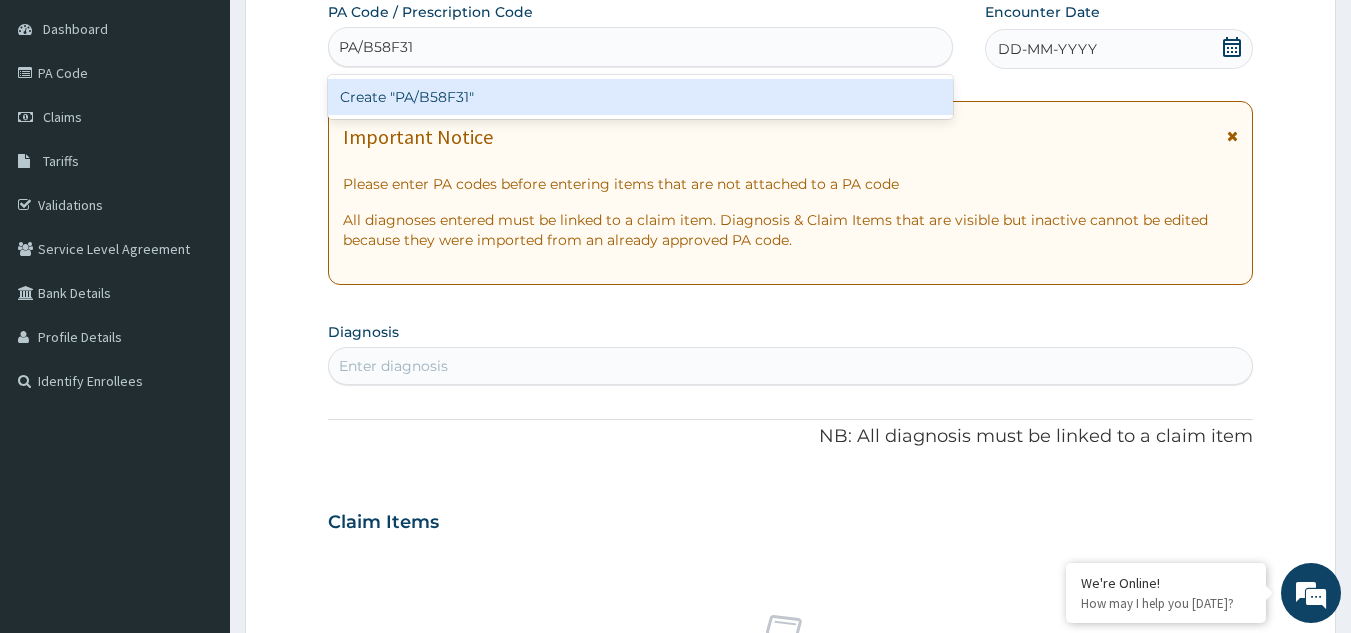 click on "Create "PA/B58F31"" at bounding box center [641, 97] 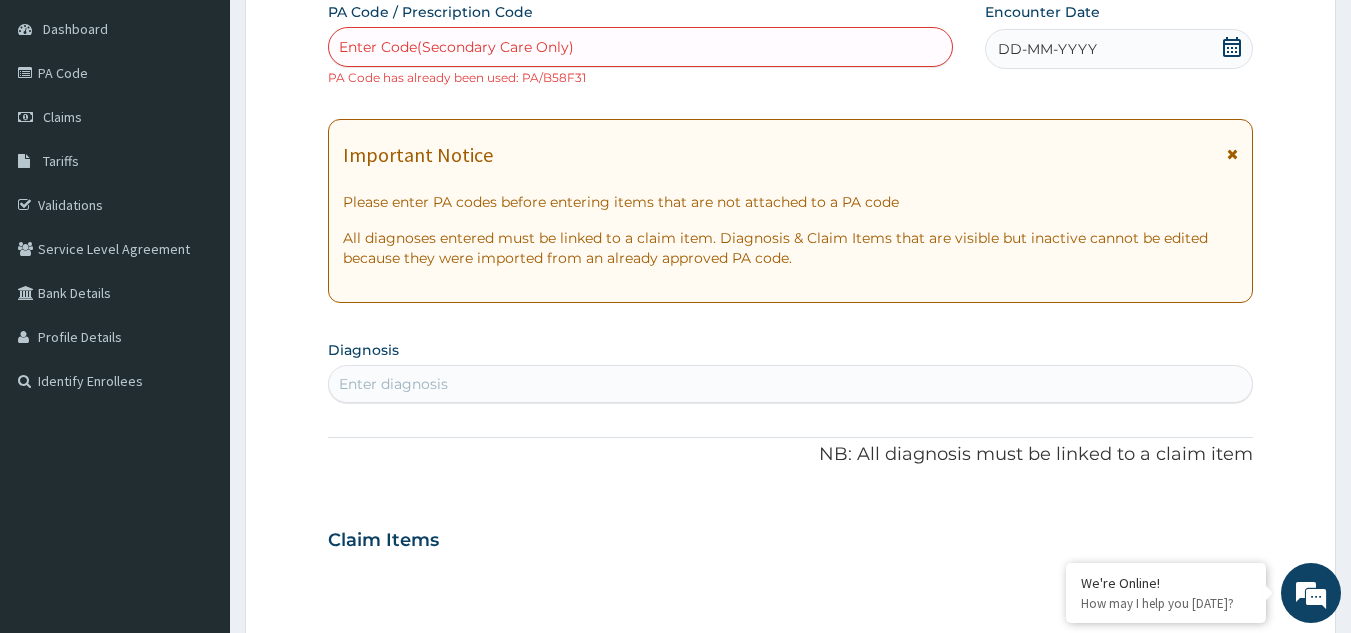 click on "PA Code / Prescription Code Enter Code(Secondary Care Only) PA Code has already been used: PA/B58F31 Encounter Date DD-MM-YYYY Important Notice Please enter PA codes before entering items that are not attached to a PA code   All diagnoses entered must be linked to a claim item. Diagnosis & Claim Items that are visible but inactive cannot be edited because they were imported from an already approved PA code. Diagnosis Enter diagnosis NB: All diagnosis must be linked to a claim item Claim Items No claim item Types Select Type Item Select Item Pair Diagnosis Select Diagnosis Unit Price 0 Add Comment" at bounding box center (791, 528) 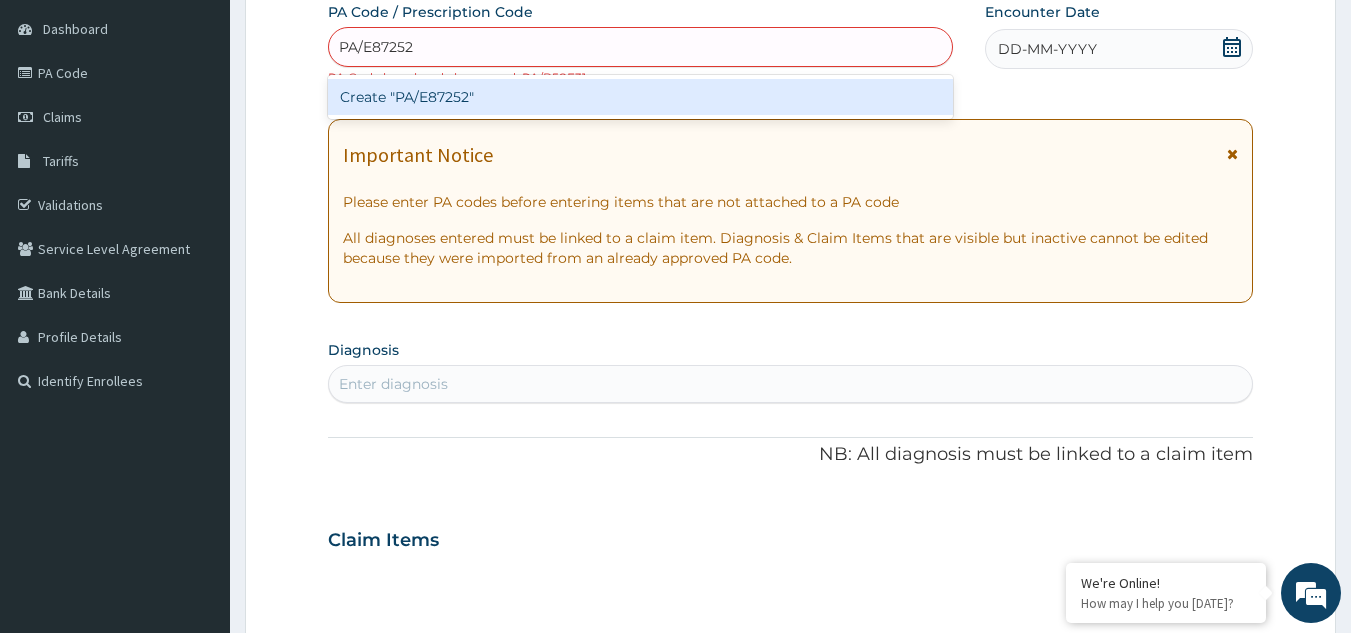 click on "Create "PA/E87252"" at bounding box center [641, 97] 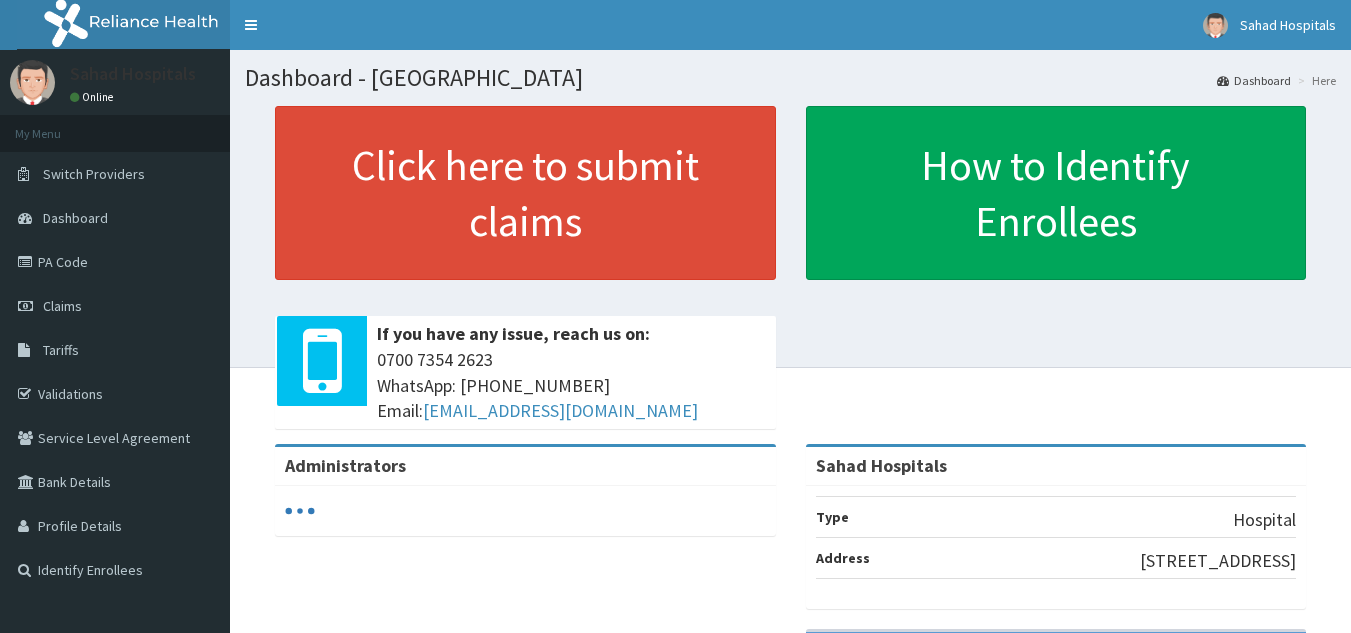 click on "Claims" at bounding box center (115, 306) 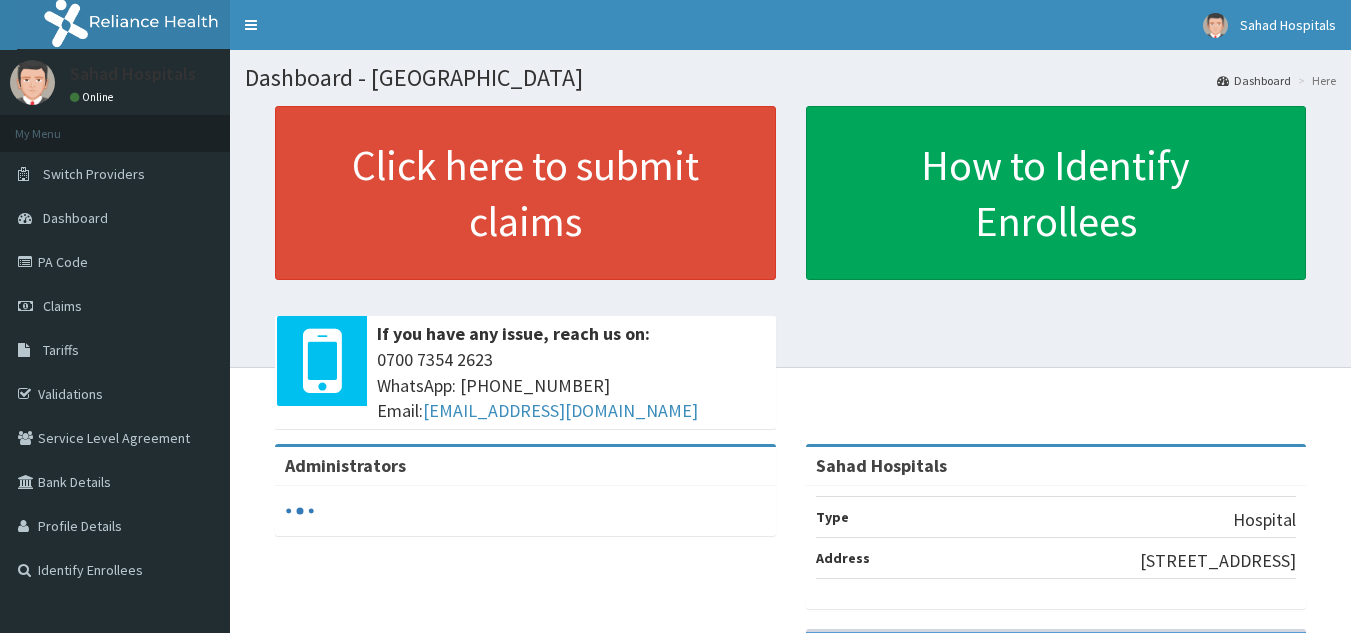 scroll, scrollTop: 0, scrollLeft: 0, axis: both 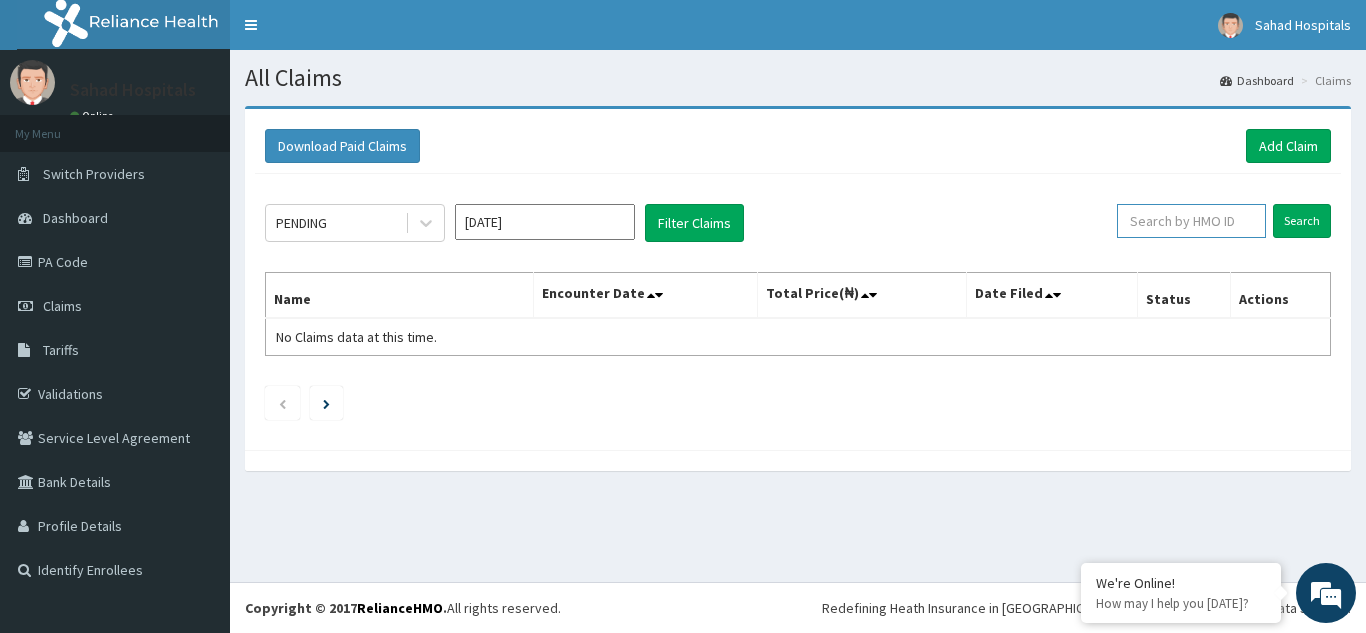 click at bounding box center (1191, 221) 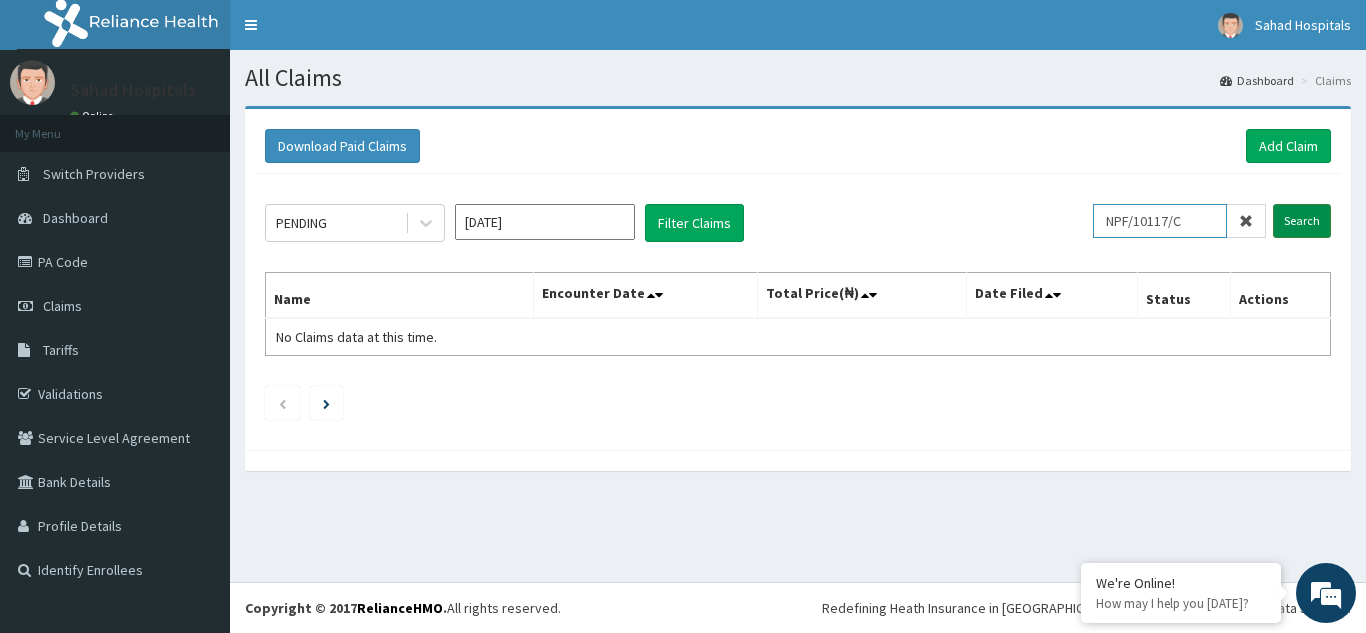 type on "NPF/10117/C" 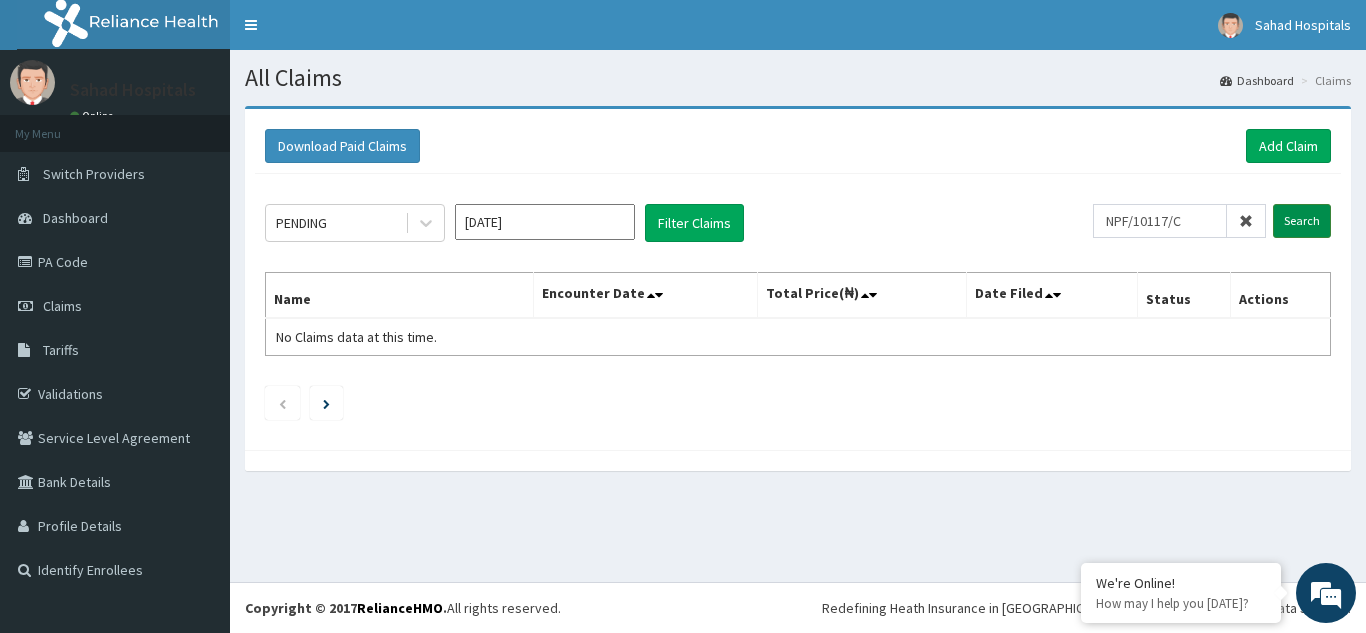 click on "Search" at bounding box center (1302, 221) 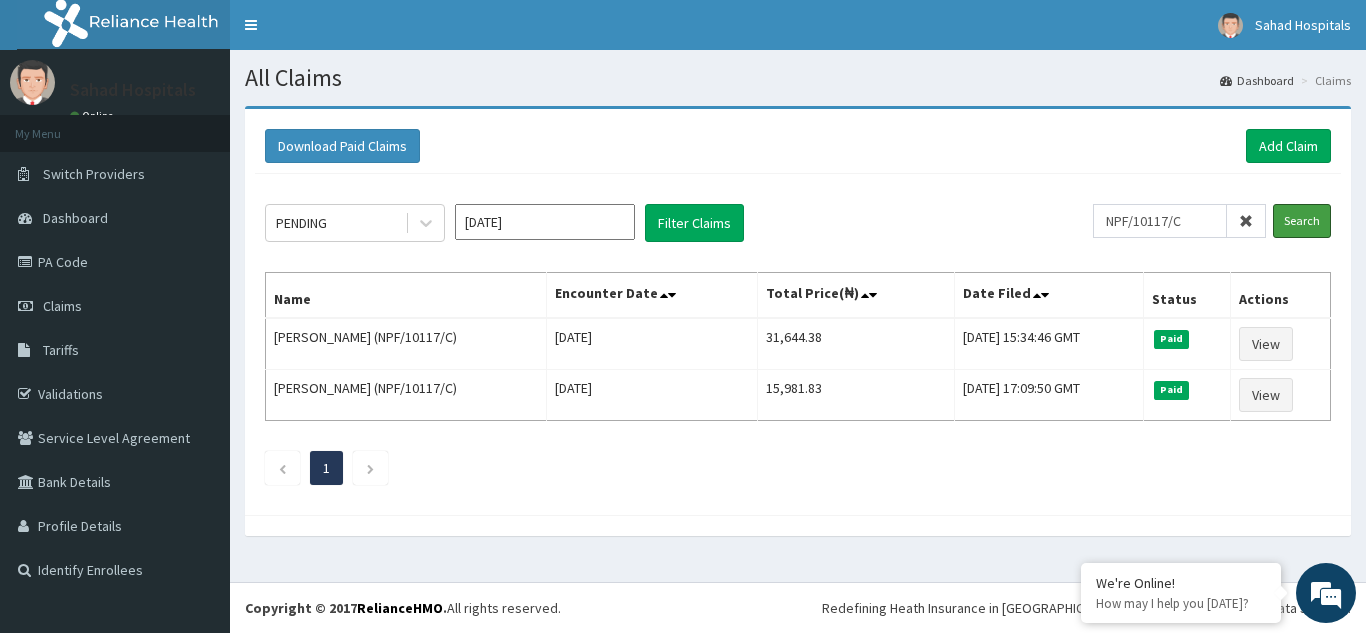 scroll, scrollTop: 0, scrollLeft: 0, axis: both 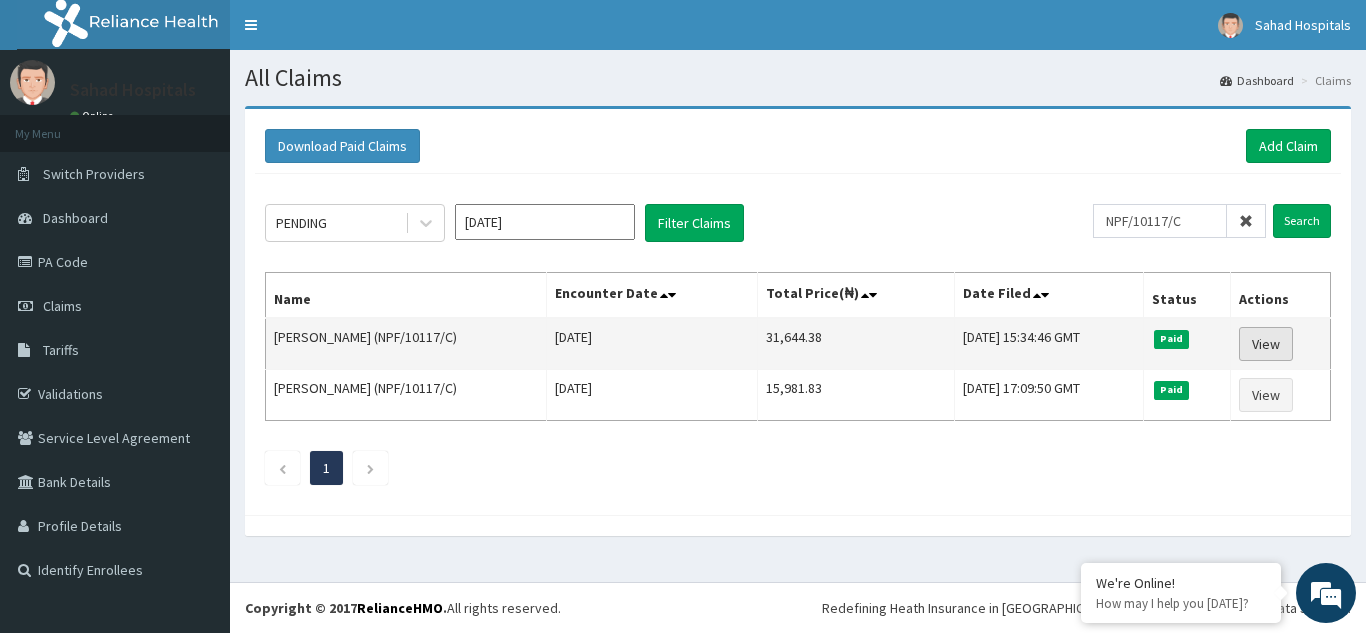 click on "View" at bounding box center (1266, 344) 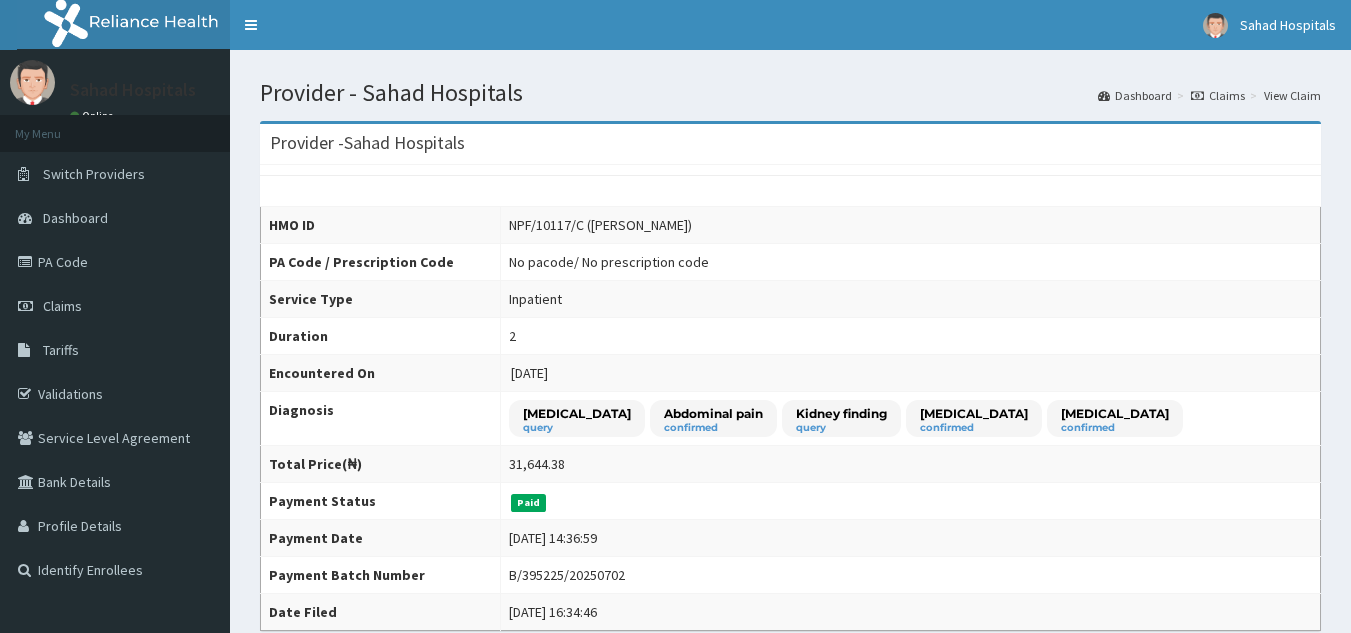 scroll, scrollTop: 0, scrollLeft: 0, axis: both 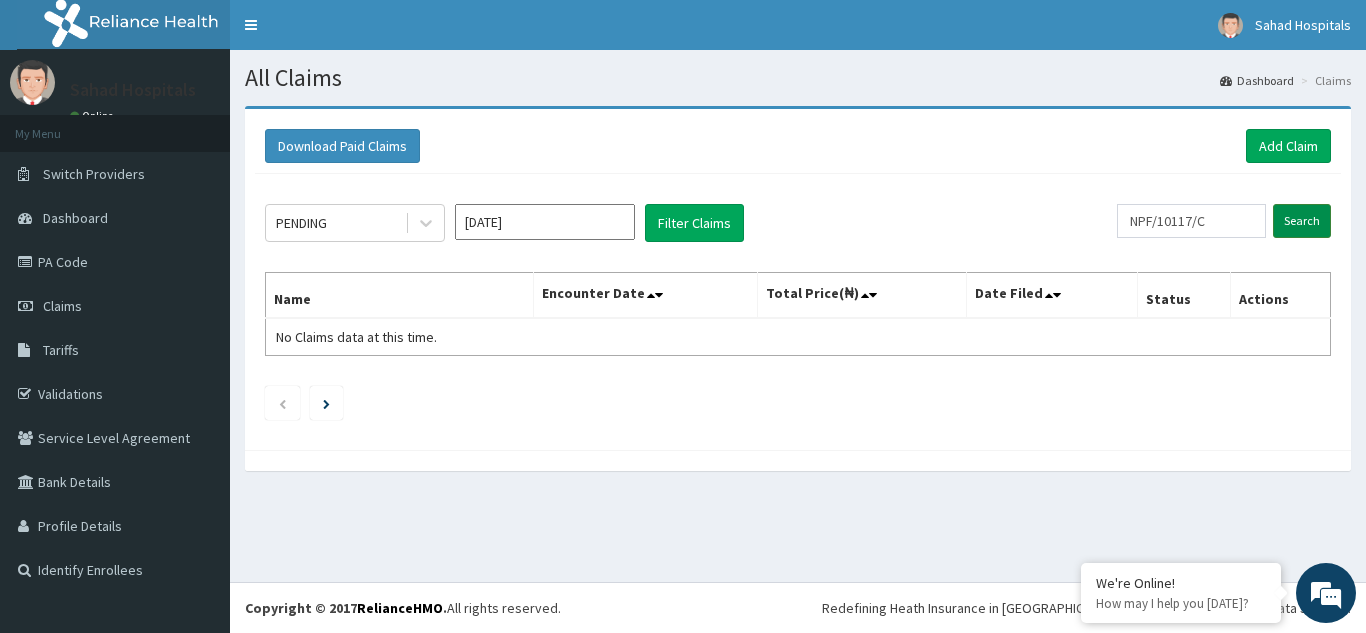 click on "Search" at bounding box center [1302, 221] 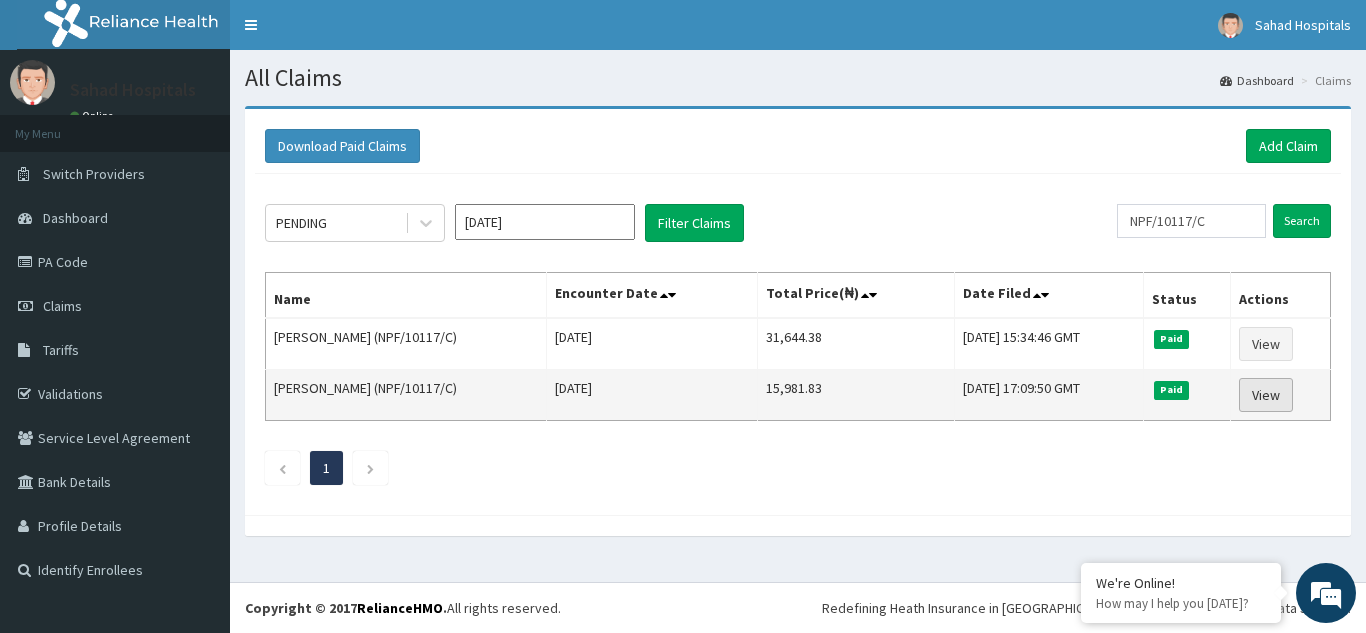 click on "View" at bounding box center (1266, 395) 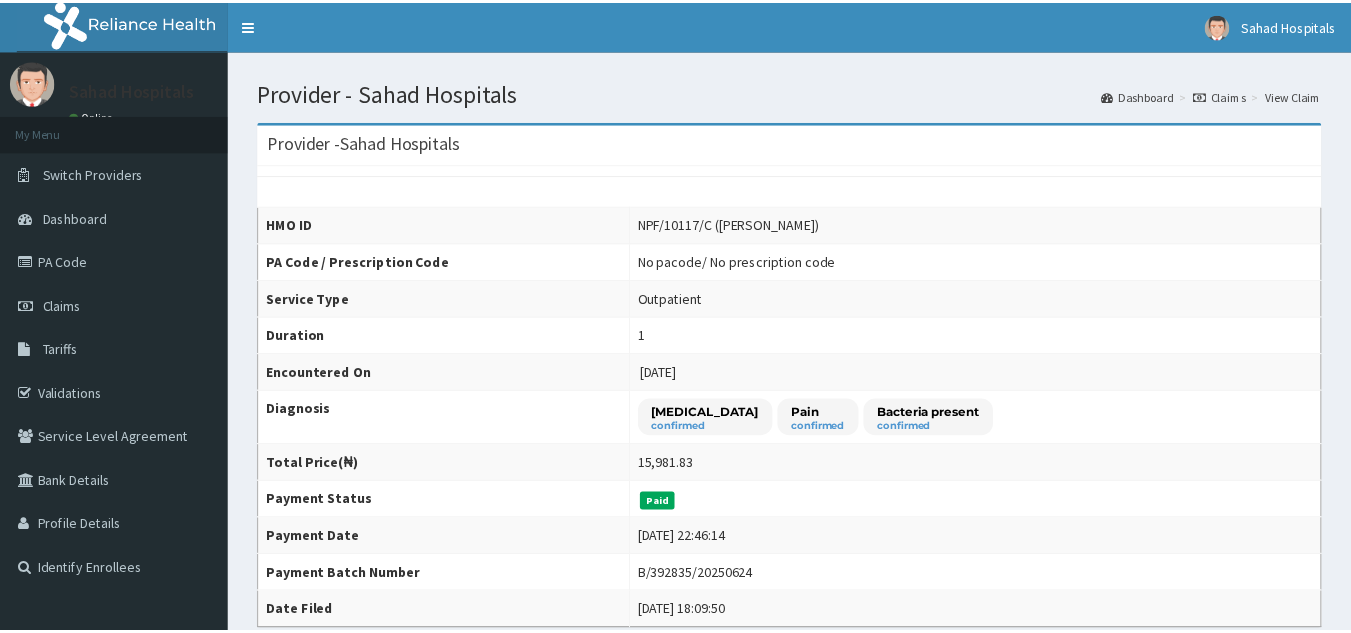 scroll, scrollTop: 0, scrollLeft: 0, axis: both 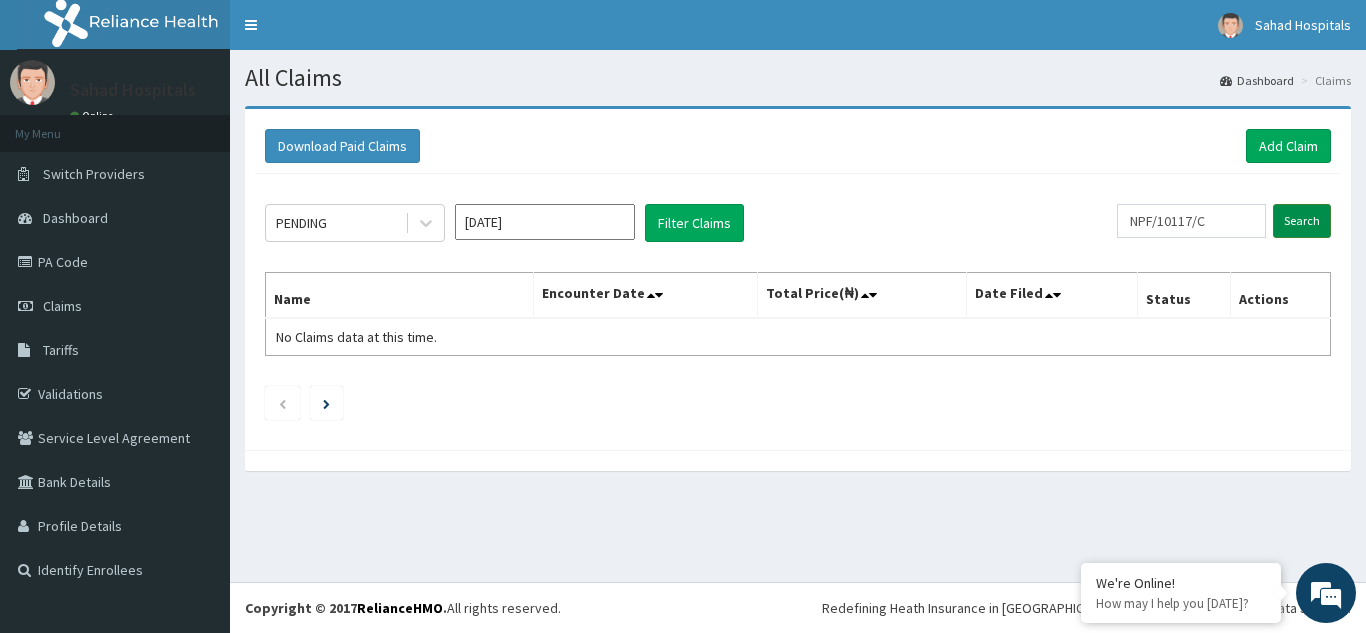click on "Search" at bounding box center (1302, 221) 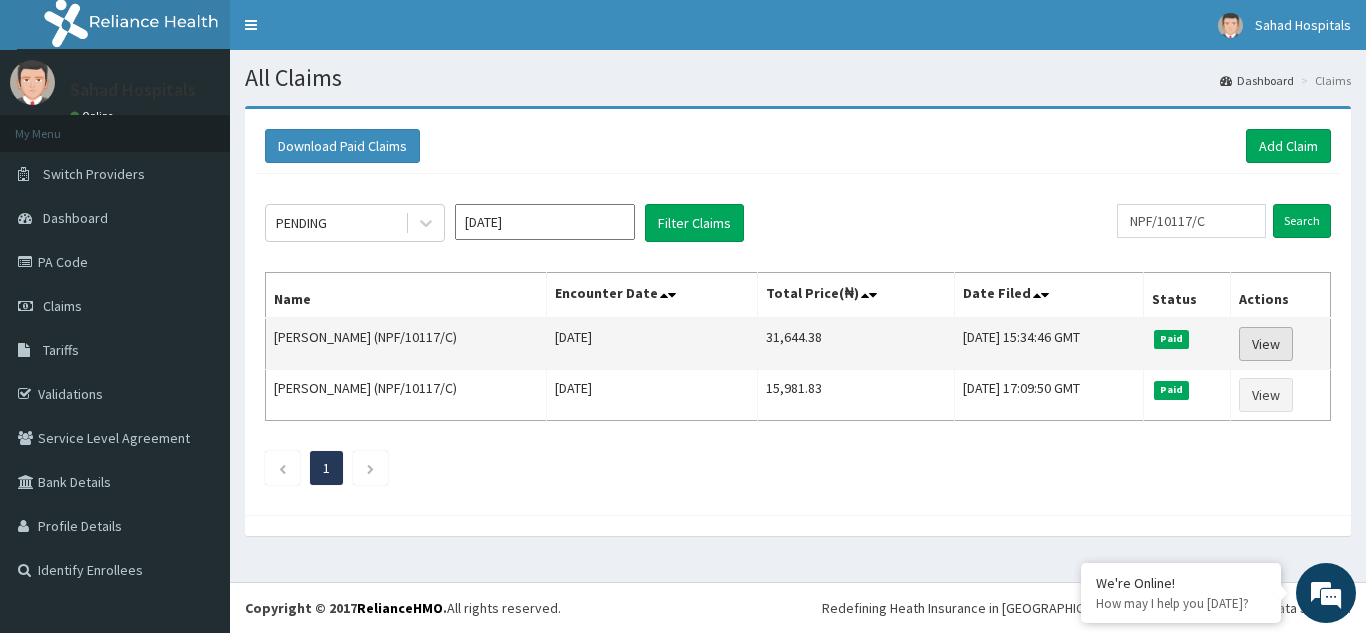 click on "View" at bounding box center (1266, 344) 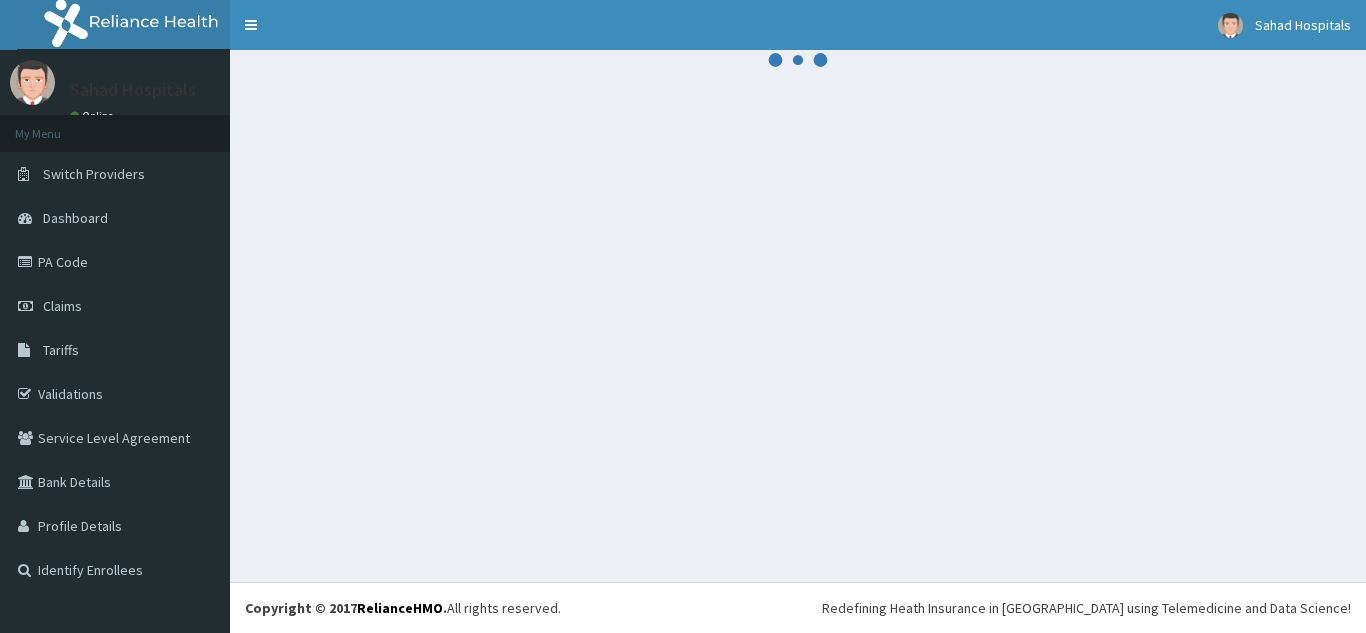 scroll, scrollTop: 0, scrollLeft: 0, axis: both 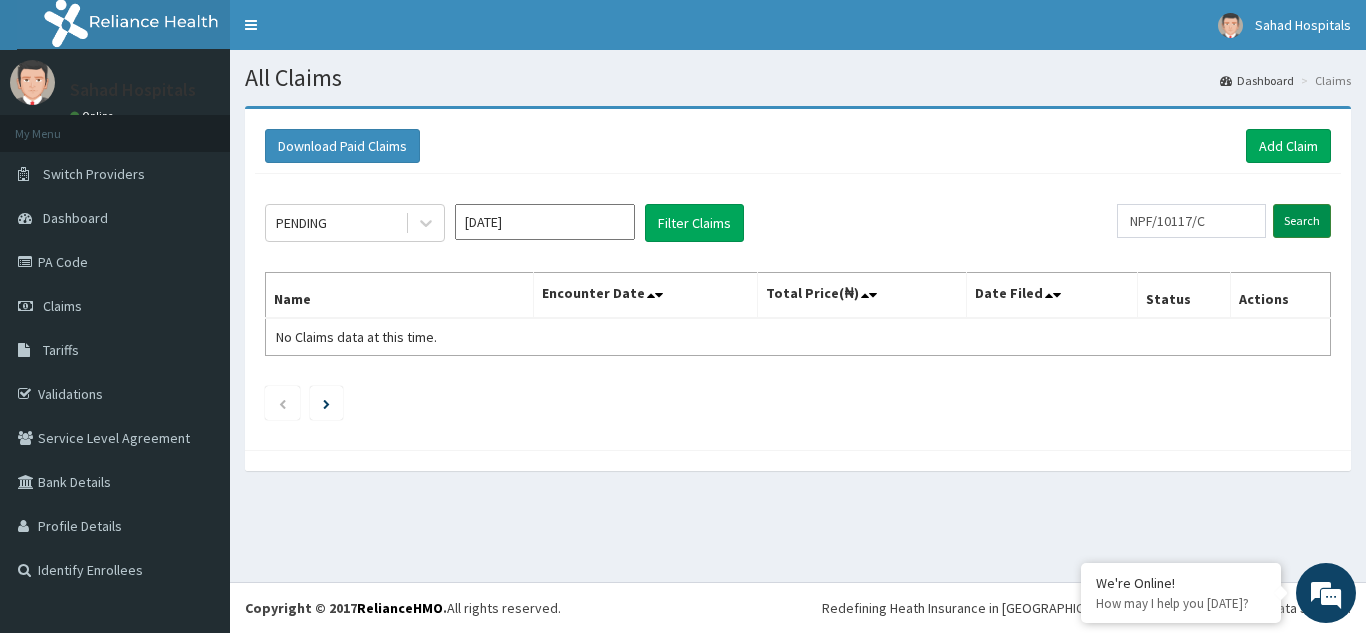 click on "Search" at bounding box center (1302, 221) 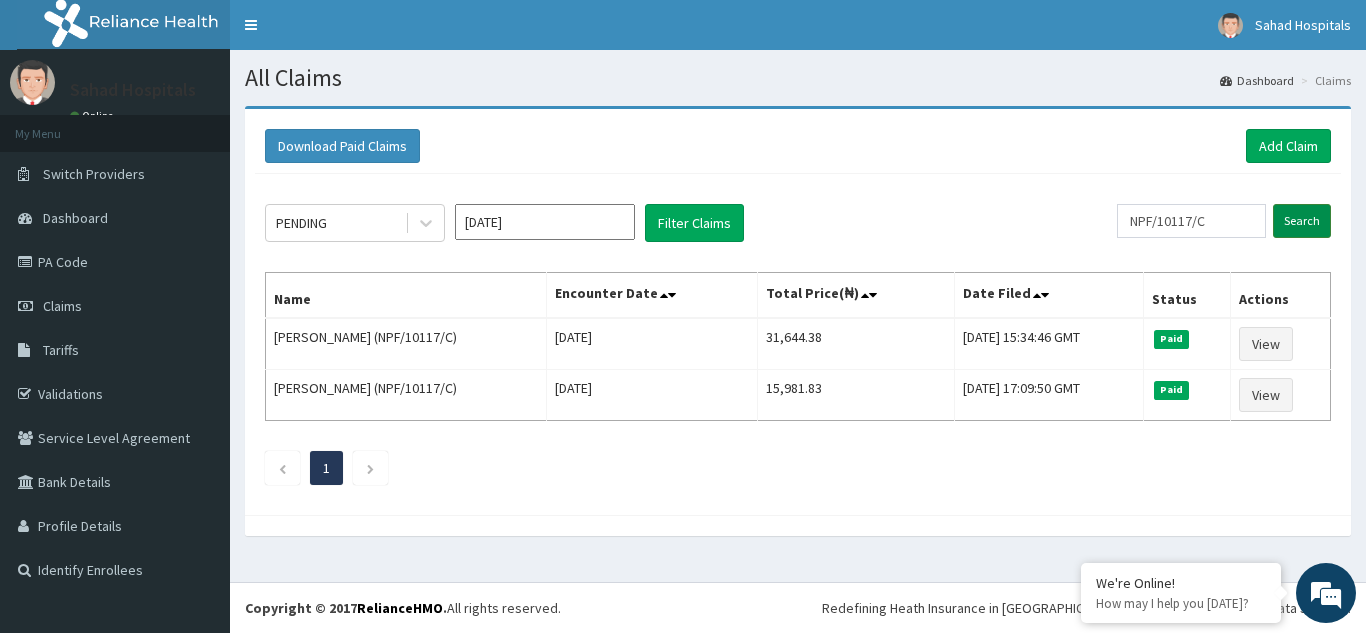 scroll, scrollTop: 0, scrollLeft: 0, axis: both 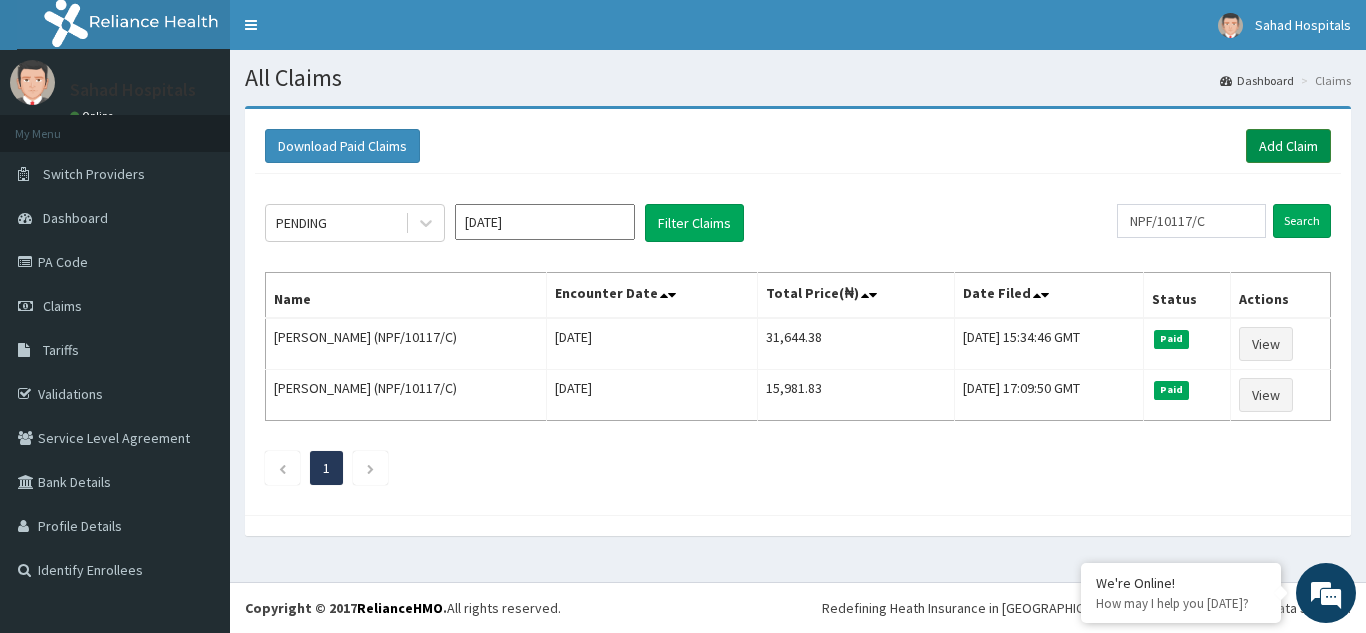 click on "Add Claim" at bounding box center [1288, 146] 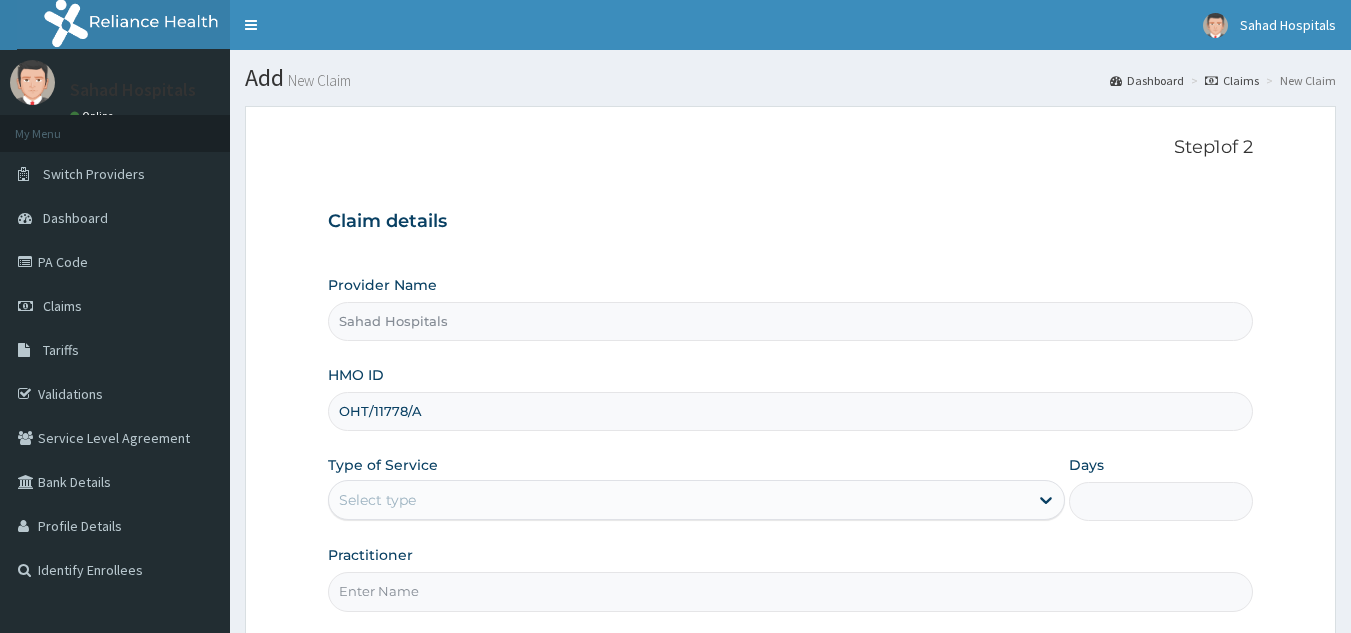scroll, scrollTop: 0, scrollLeft: 0, axis: both 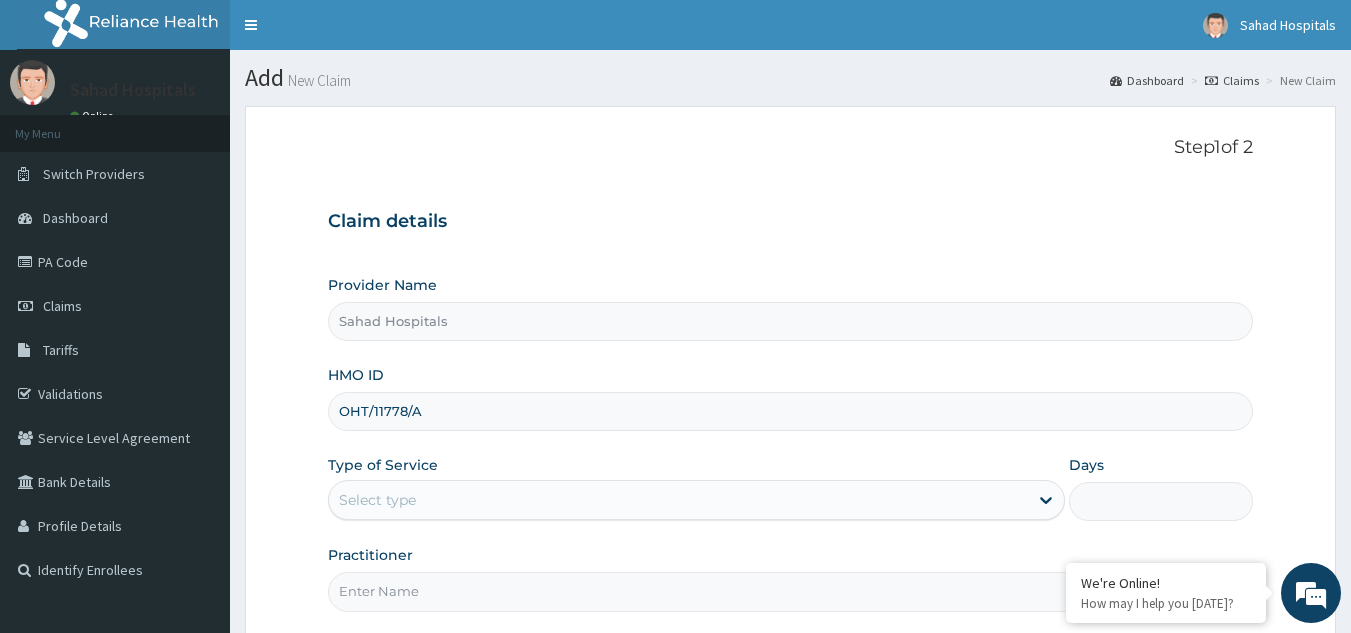 type on "OHT/11778/A" 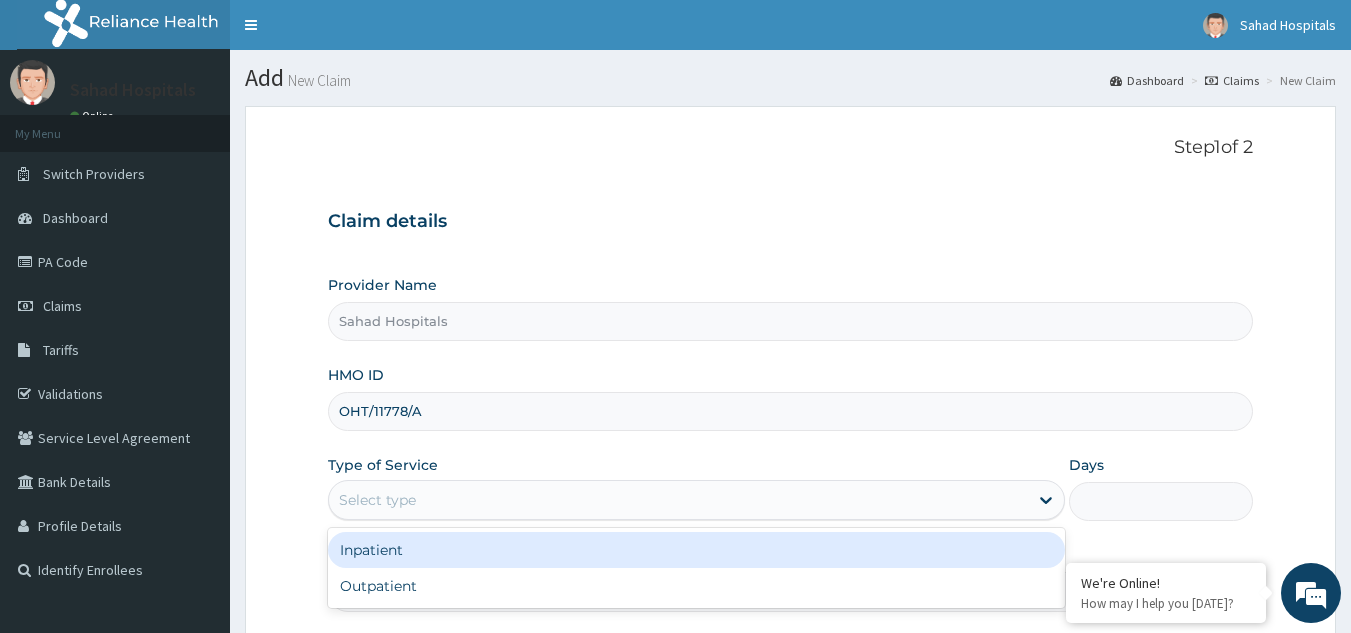 click on "Select type" at bounding box center (377, 500) 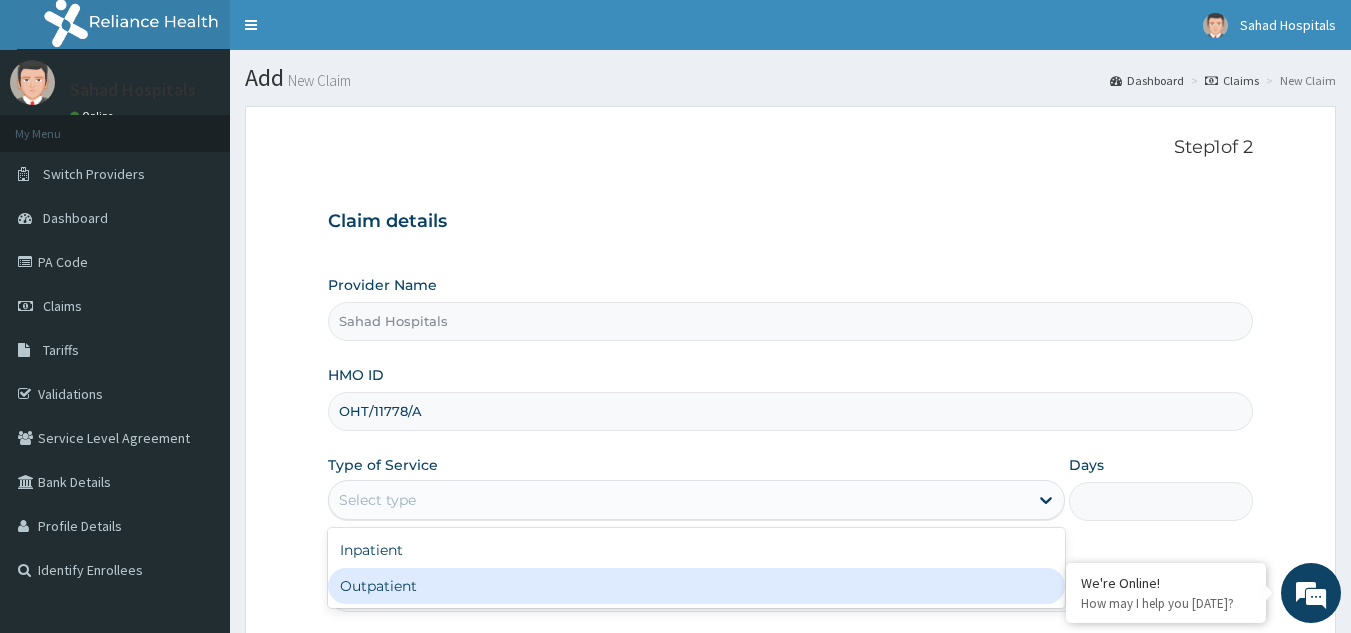 click on "Outpatient" at bounding box center [696, 586] 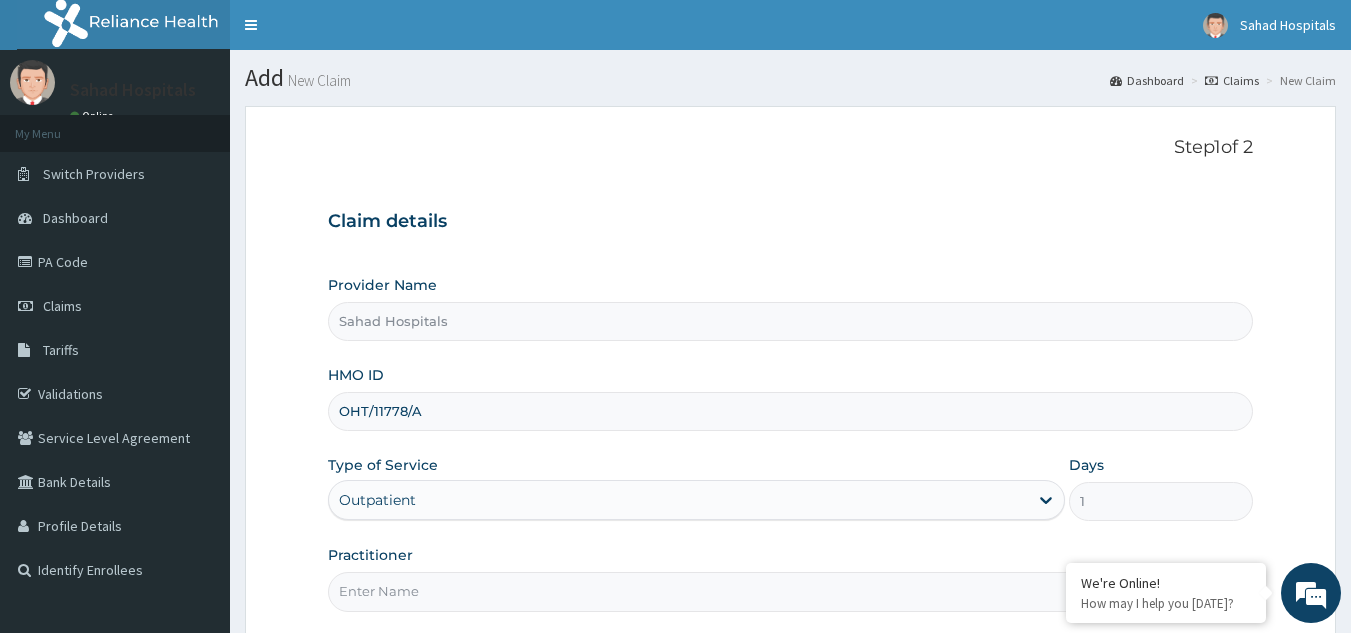 scroll, scrollTop: 0, scrollLeft: 0, axis: both 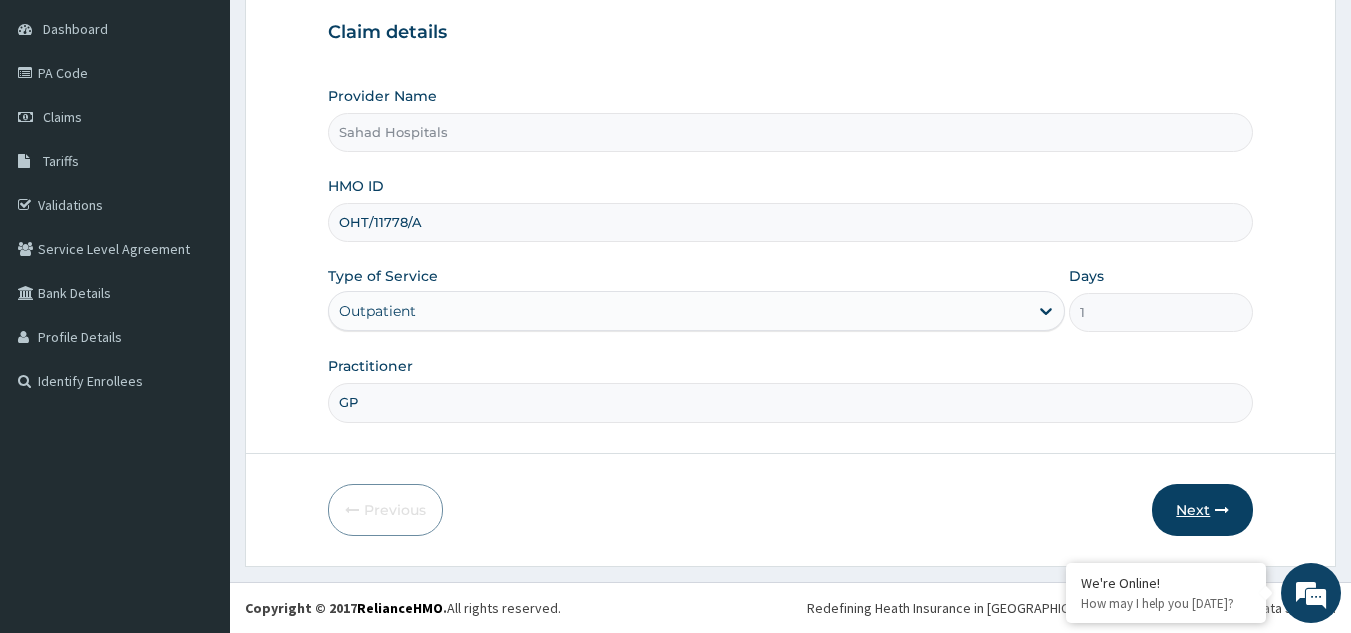 type on "GP" 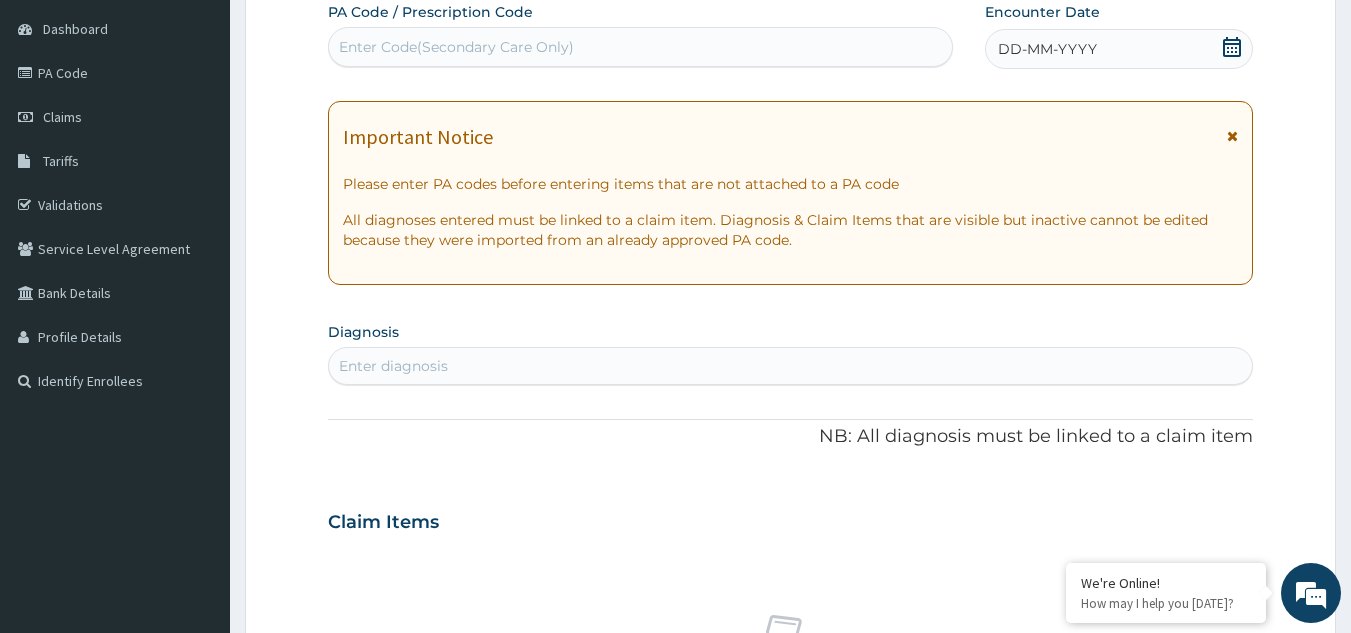 click on "Enter Code(Secondary Care Only)" at bounding box center (456, 47) 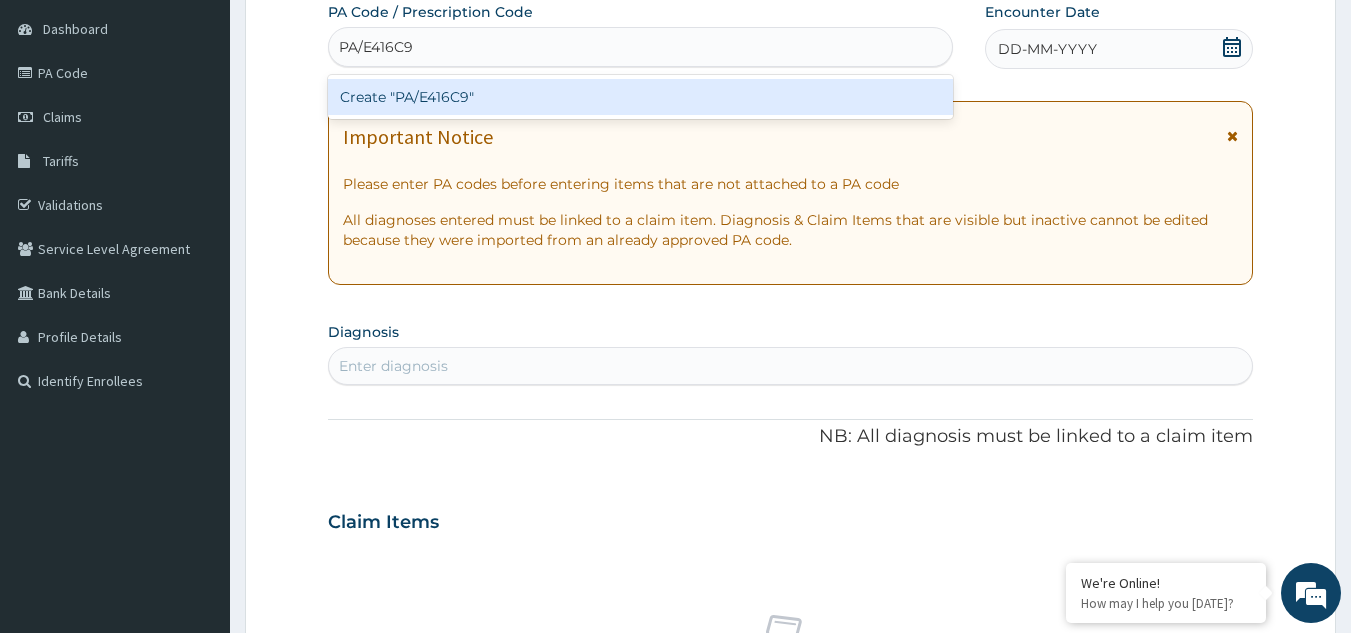 click on "Create "PA/E416C9"" at bounding box center [641, 97] 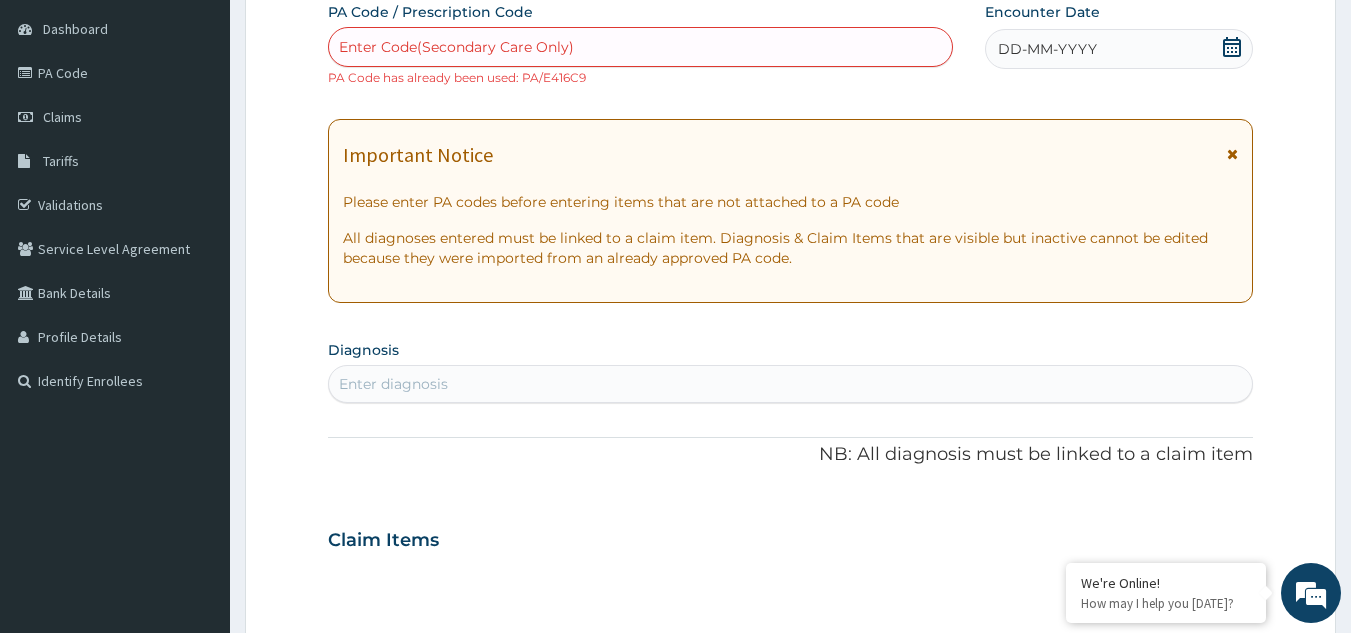 scroll, scrollTop: 0, scrollLeft: 0, axis: both 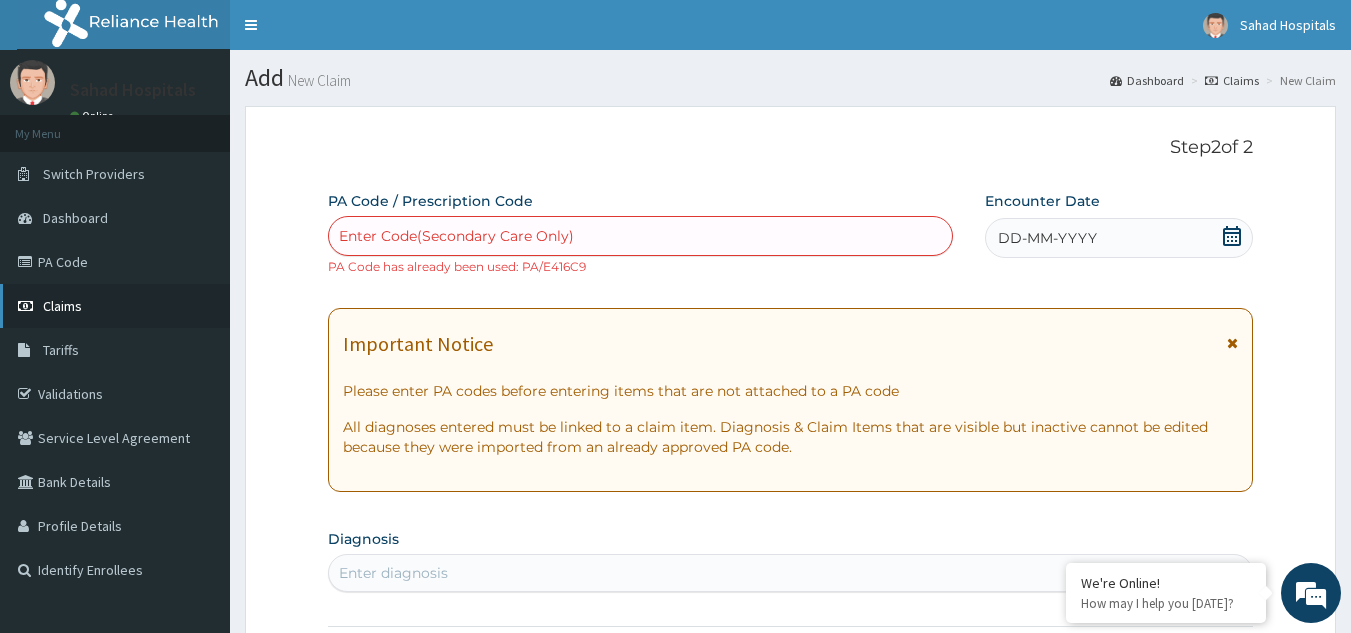 click on "Claims" at bounding box center (115, 306) 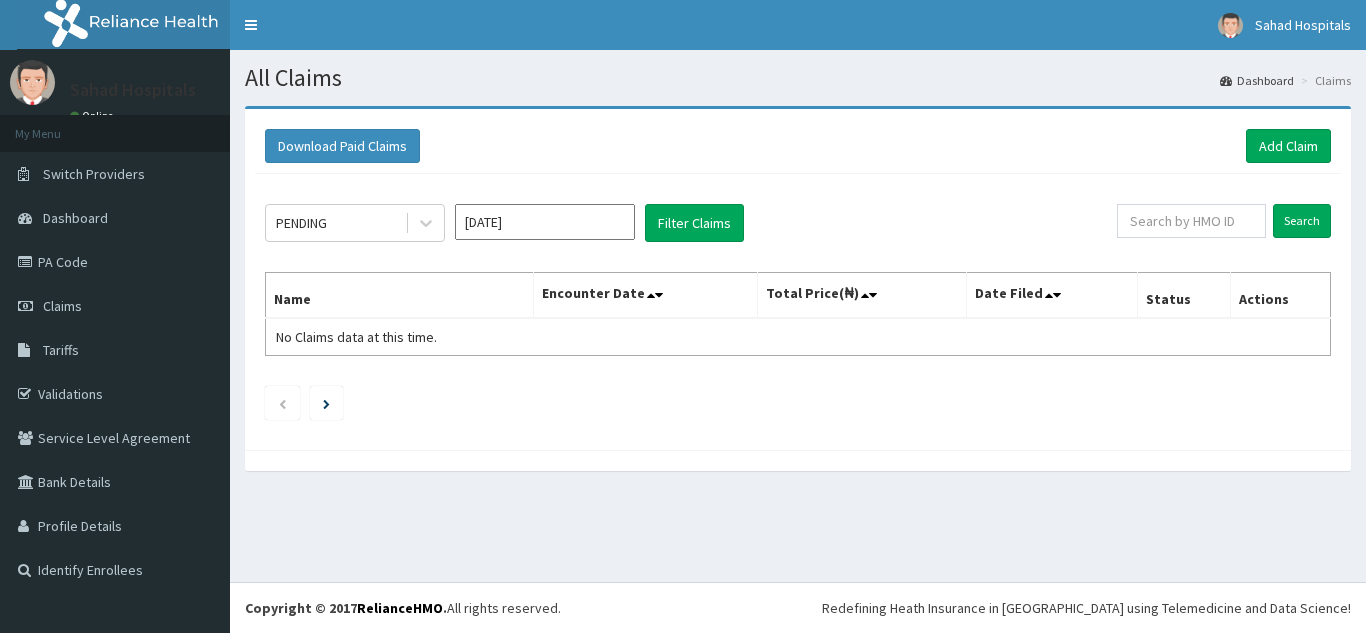 scroll, scrollTop: 0, scrollLeft: 0, axis: both 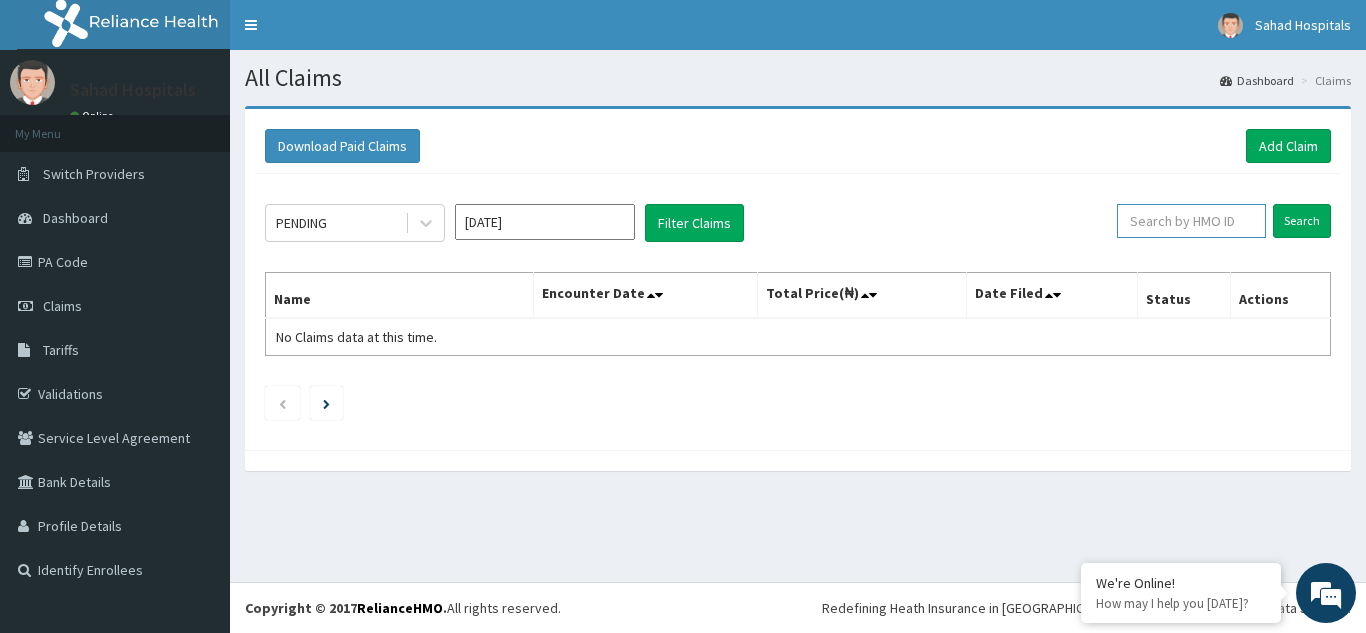 click at bounding box center (1191, 221) 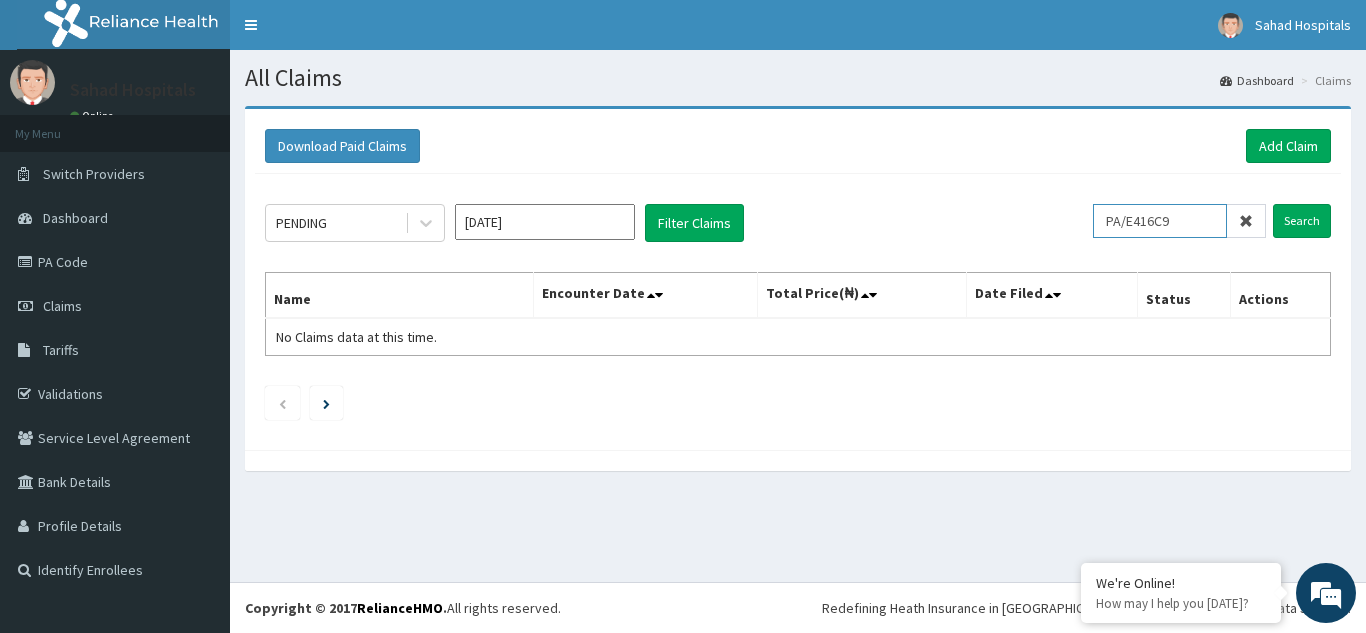click on "PA/E416C9" at bounding box center (1160, 221) 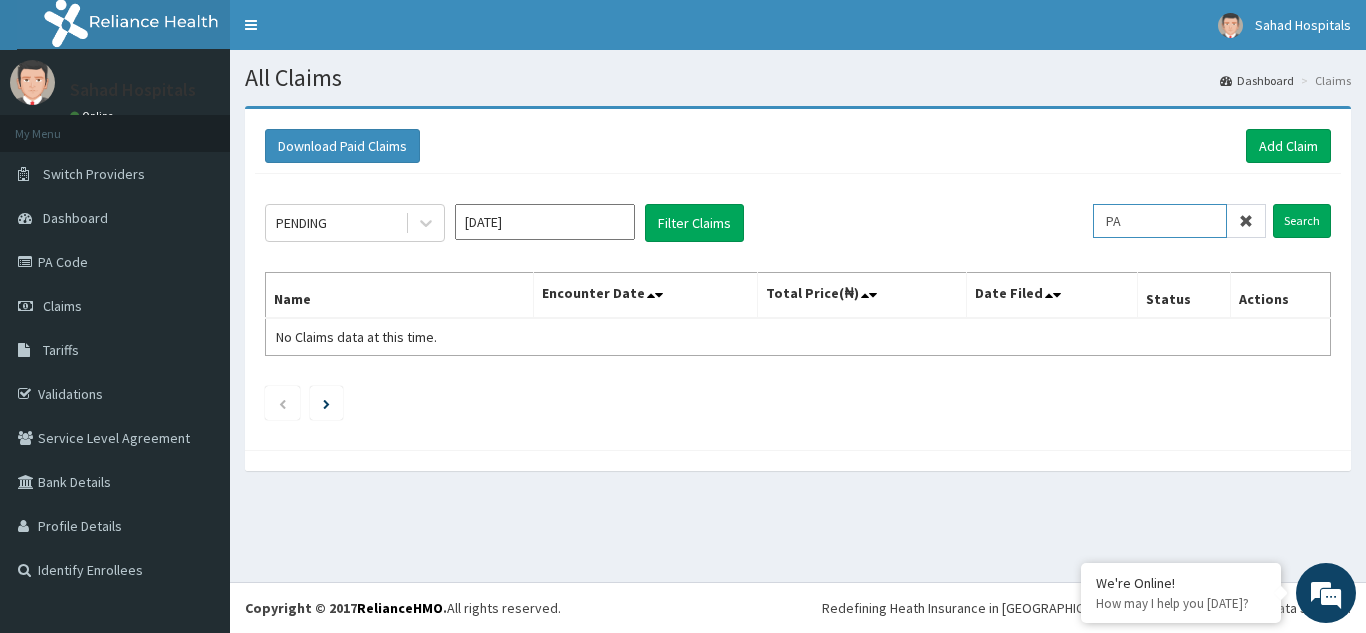 type on "P" 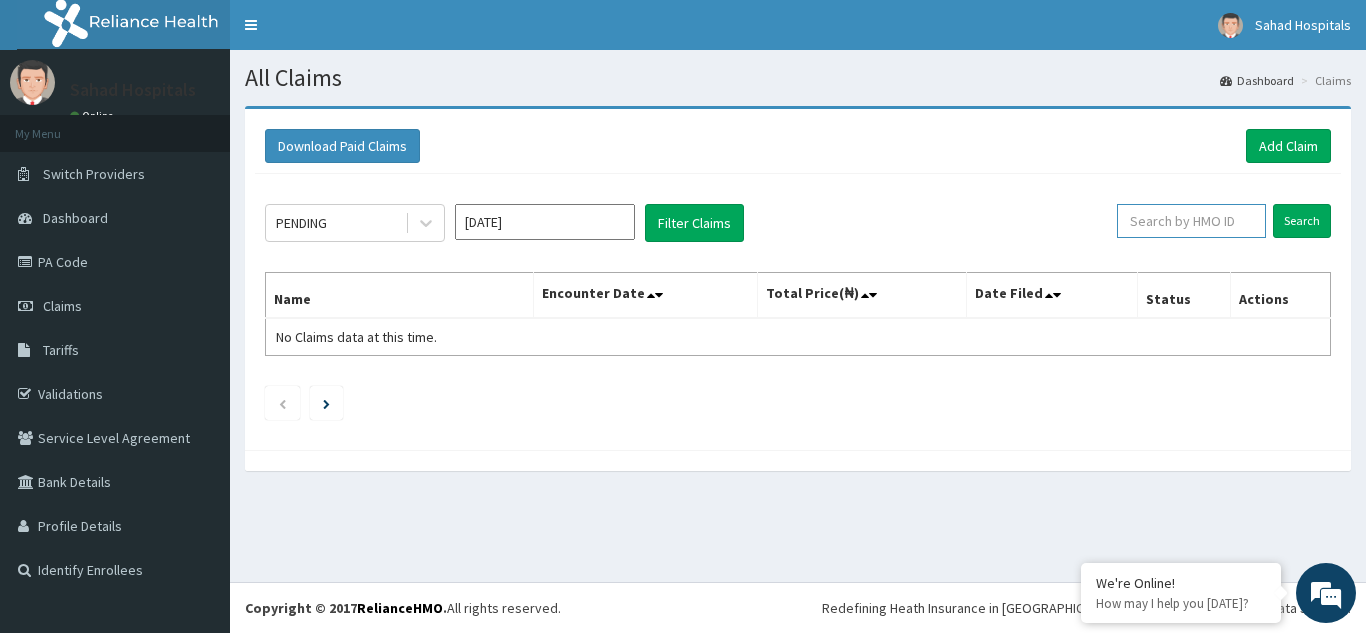 paste on "OHT/11778/A" 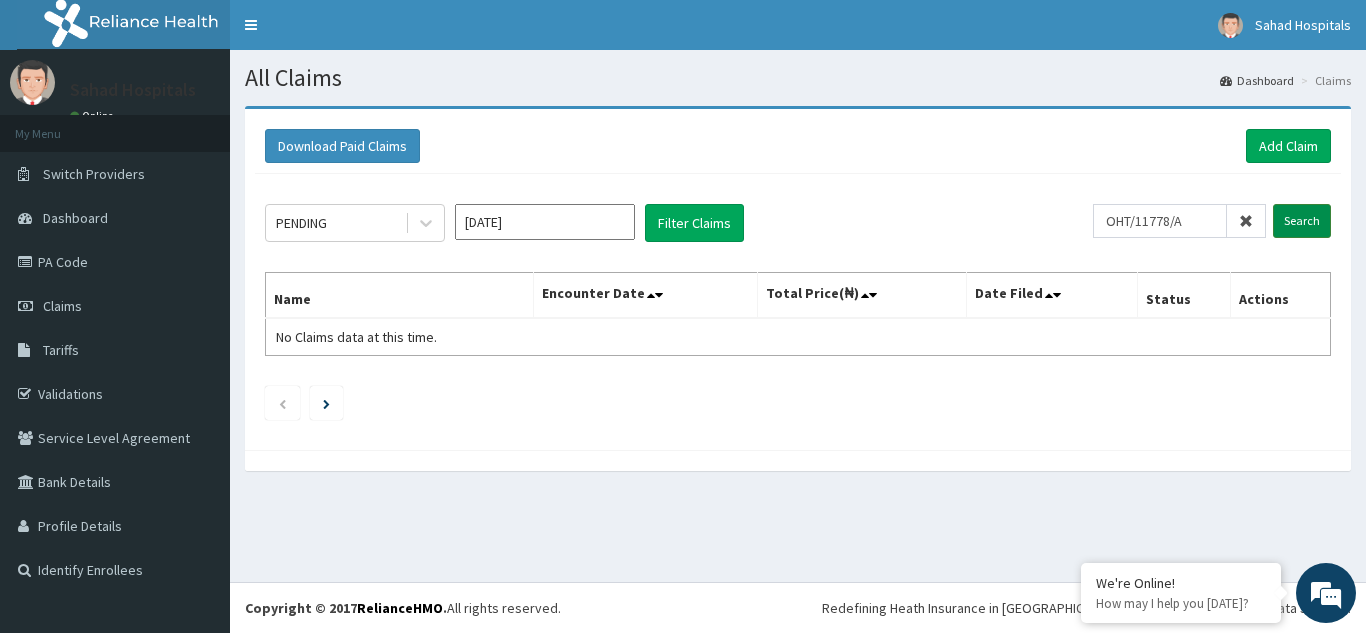 click on "Search" at bounding box center (1302, 221) 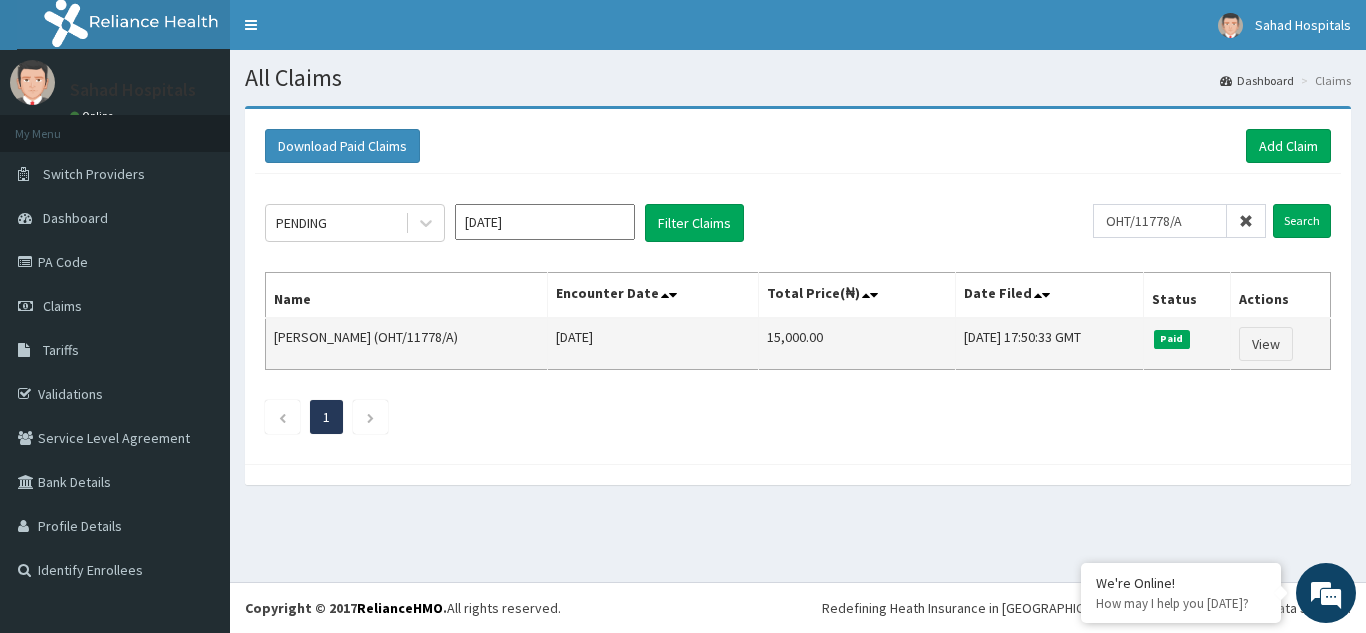 drag, startPoint x: 808, startPoint y: 344, endPoint x: 710, endPoint y: 339, distance: 98.12747 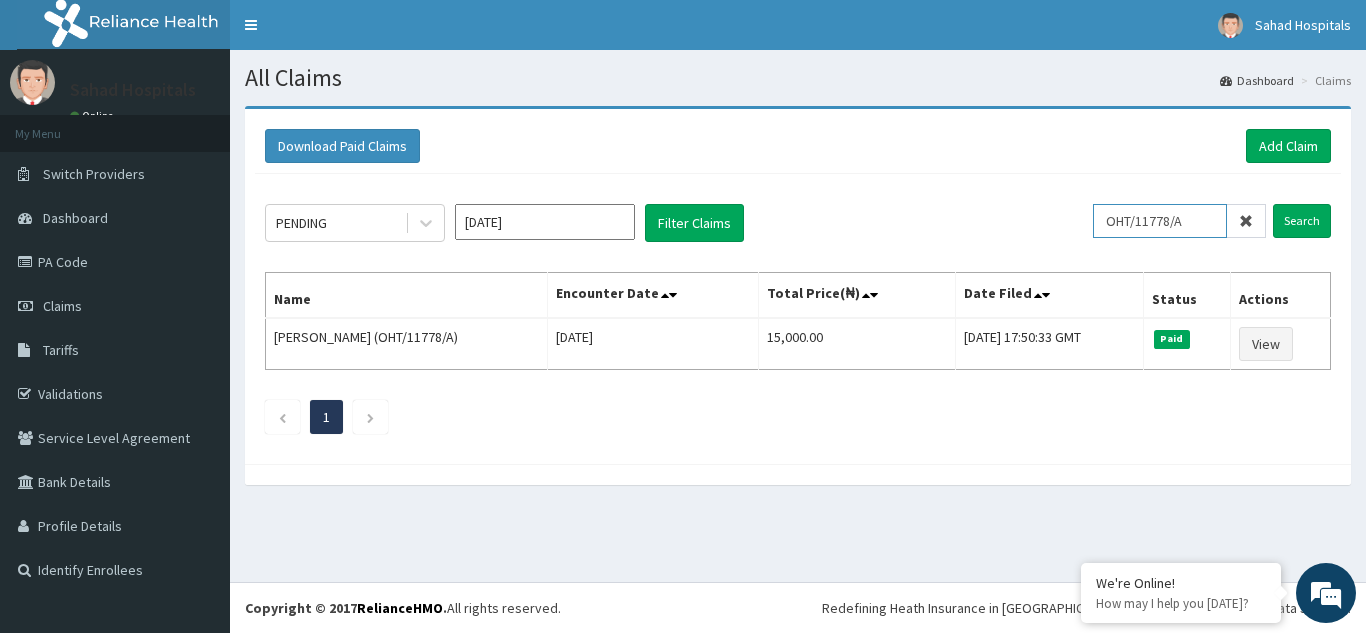 click on "OHT/11778/A" at bounding box center (1160, 221) 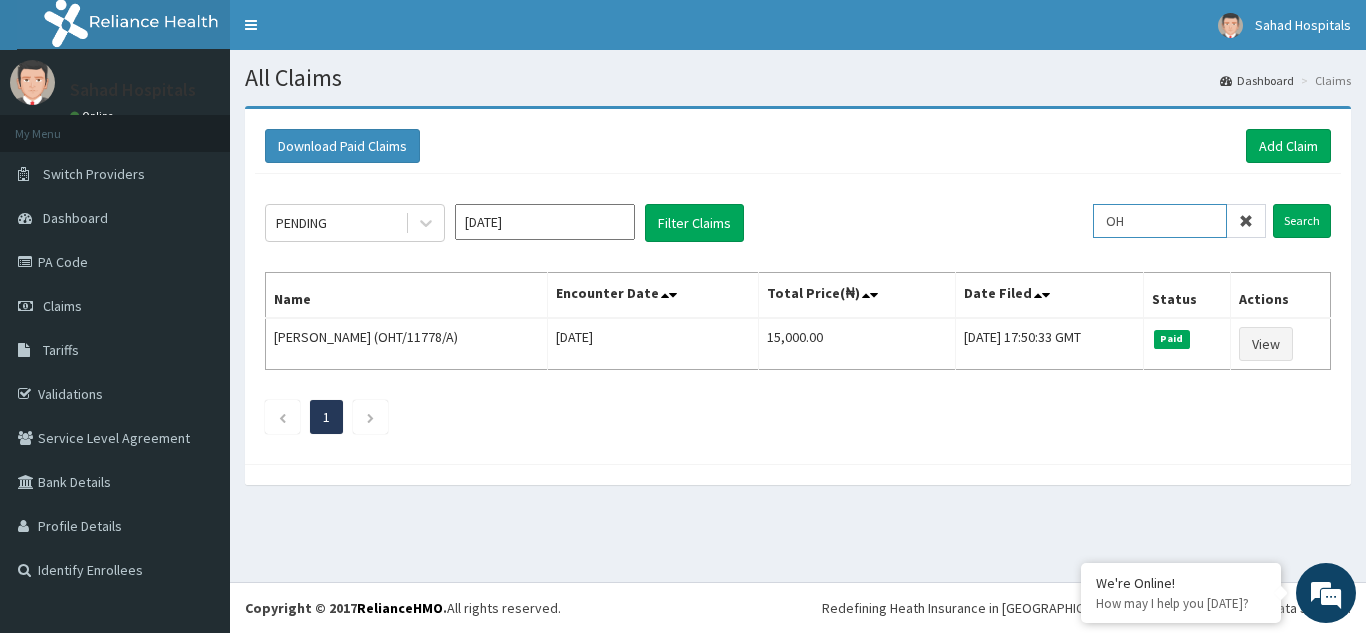 type on "O" 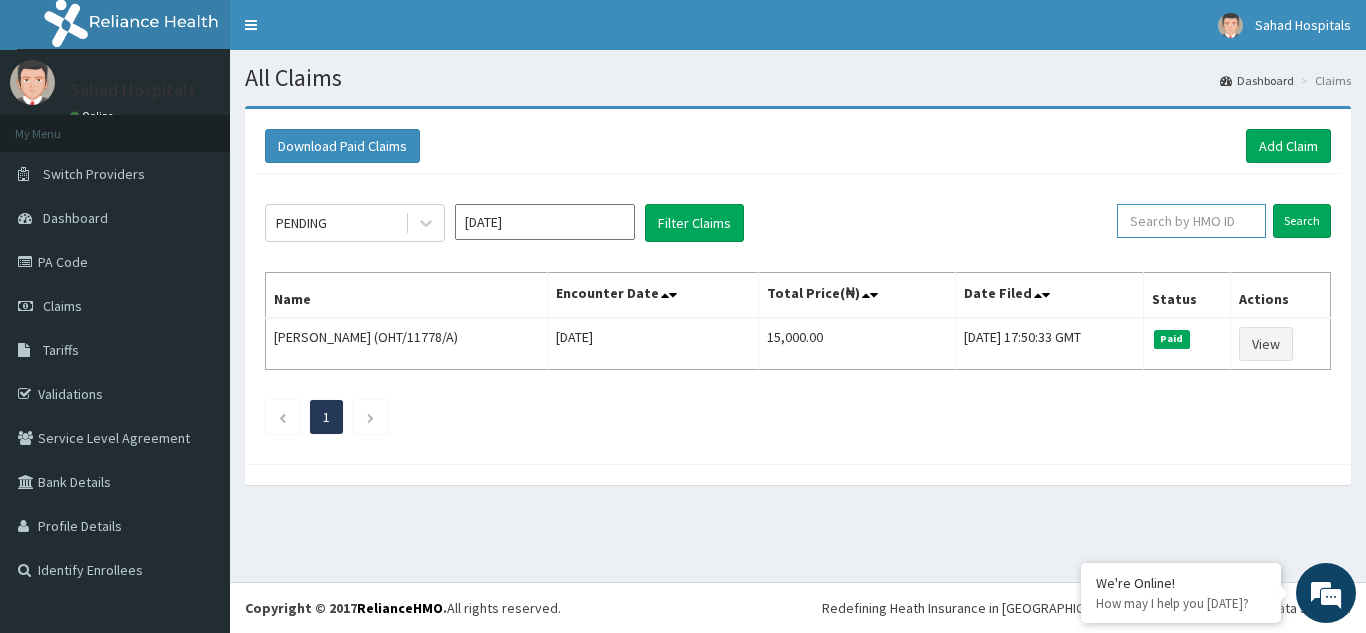paste on "SCP/10087/C" 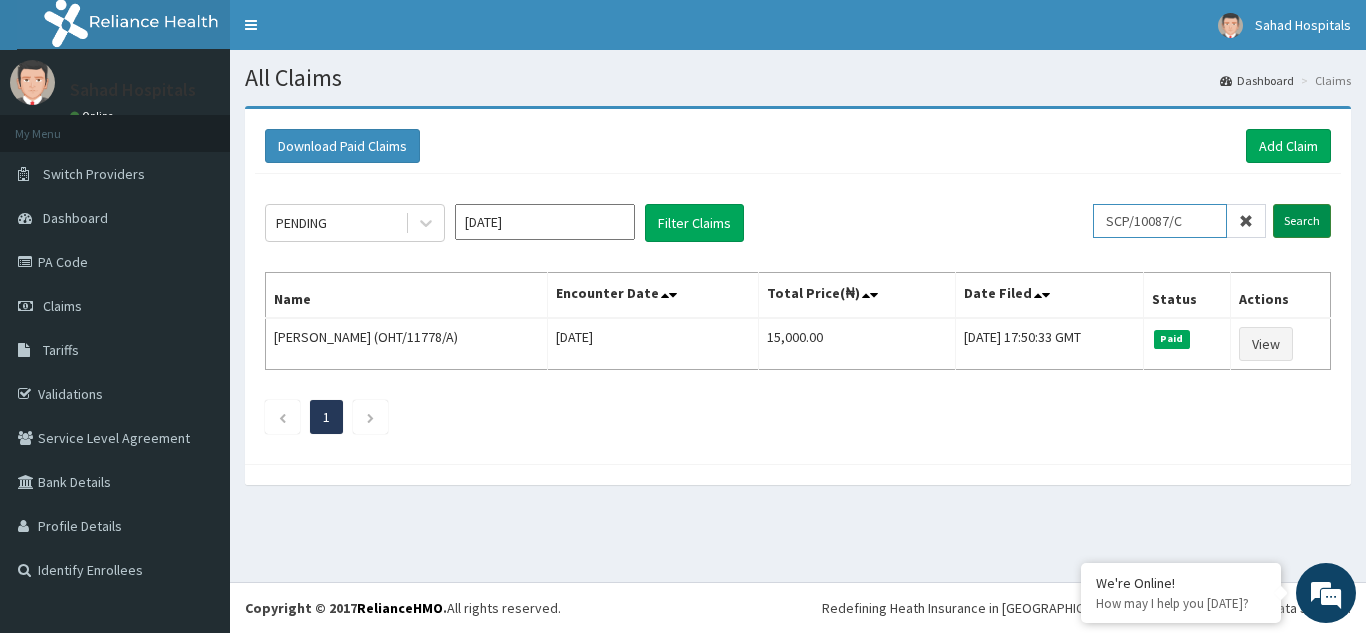 type on "SCP/10087/C" 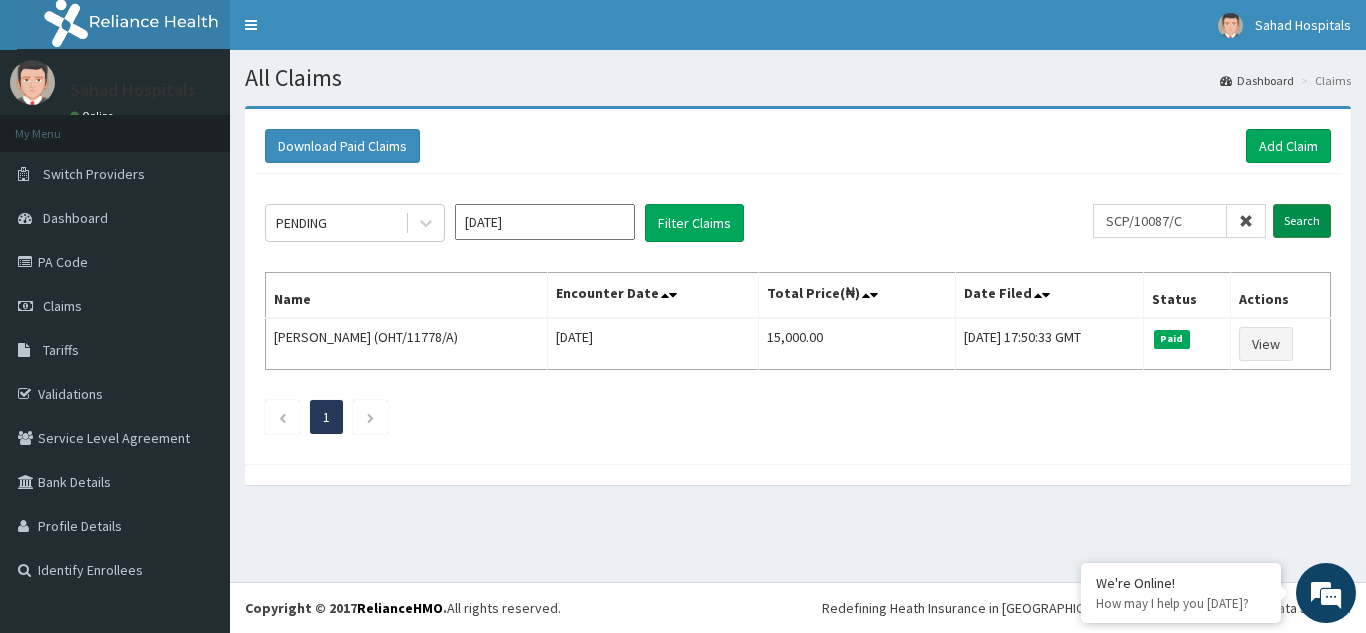 click on "Search" at bounding box center (1302, 221) 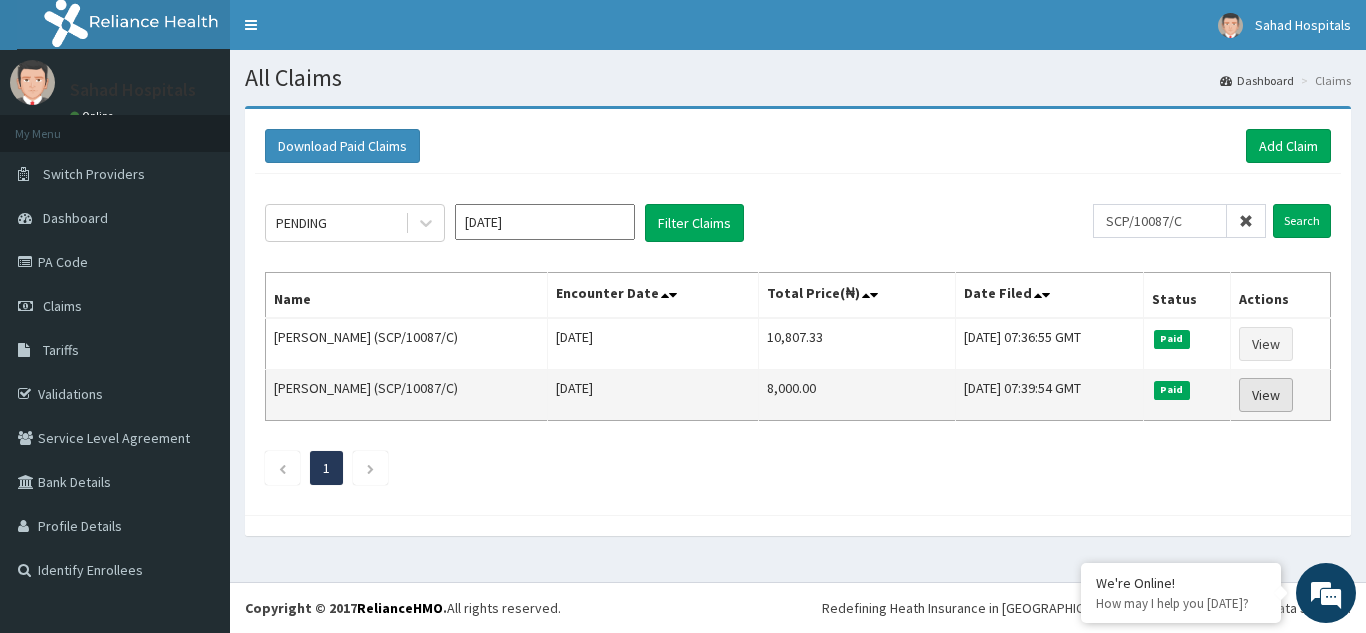 click on "View" at bounding box center (1266, 395) 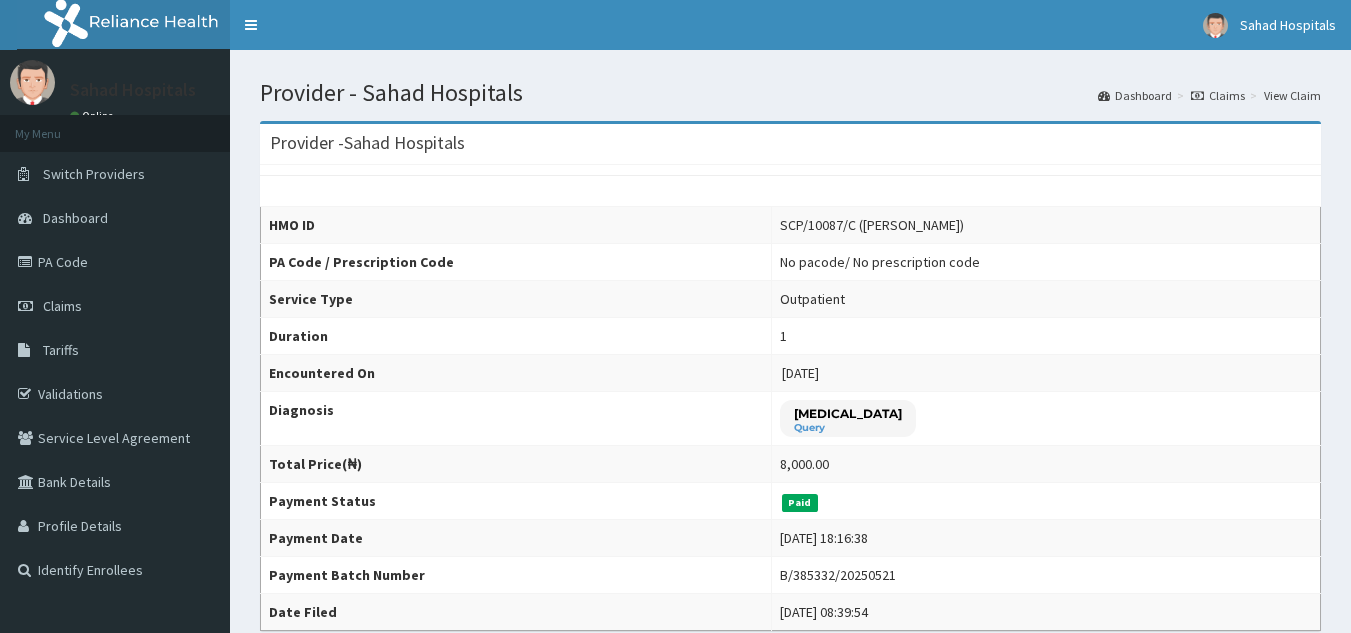 scroll, scrollTop: 0, scrollLeft: 0, axis: both 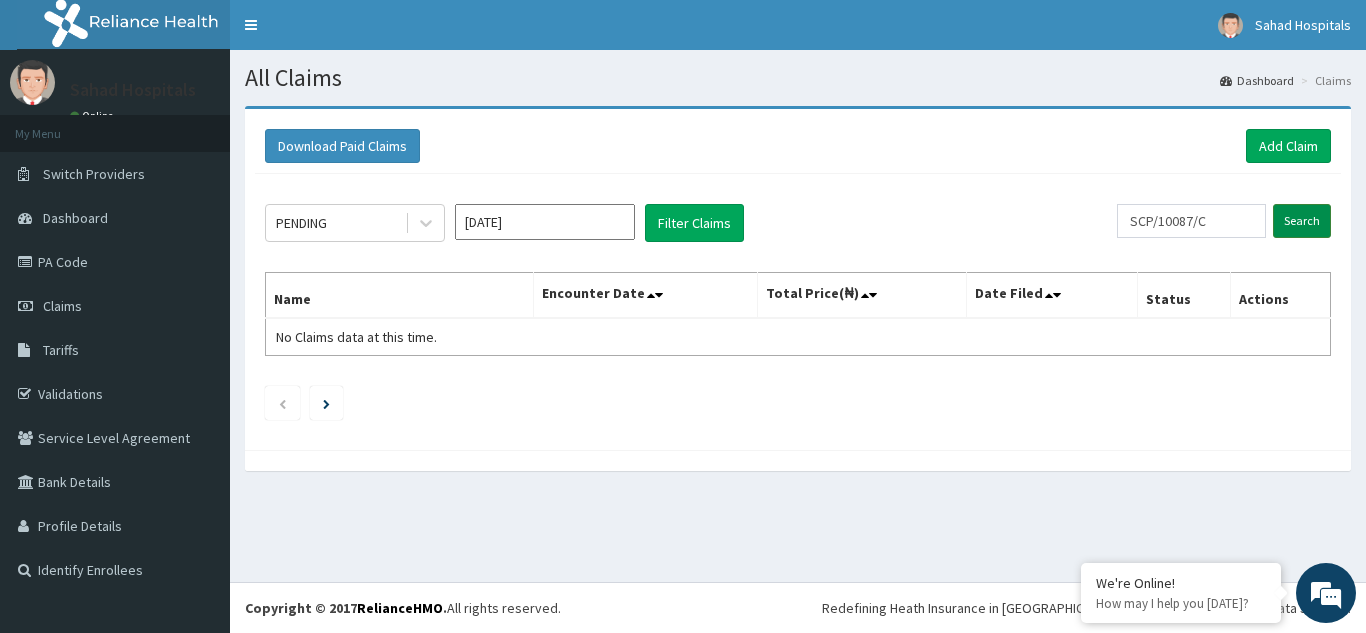 click on "Search" at bounding box center [1302, 221] 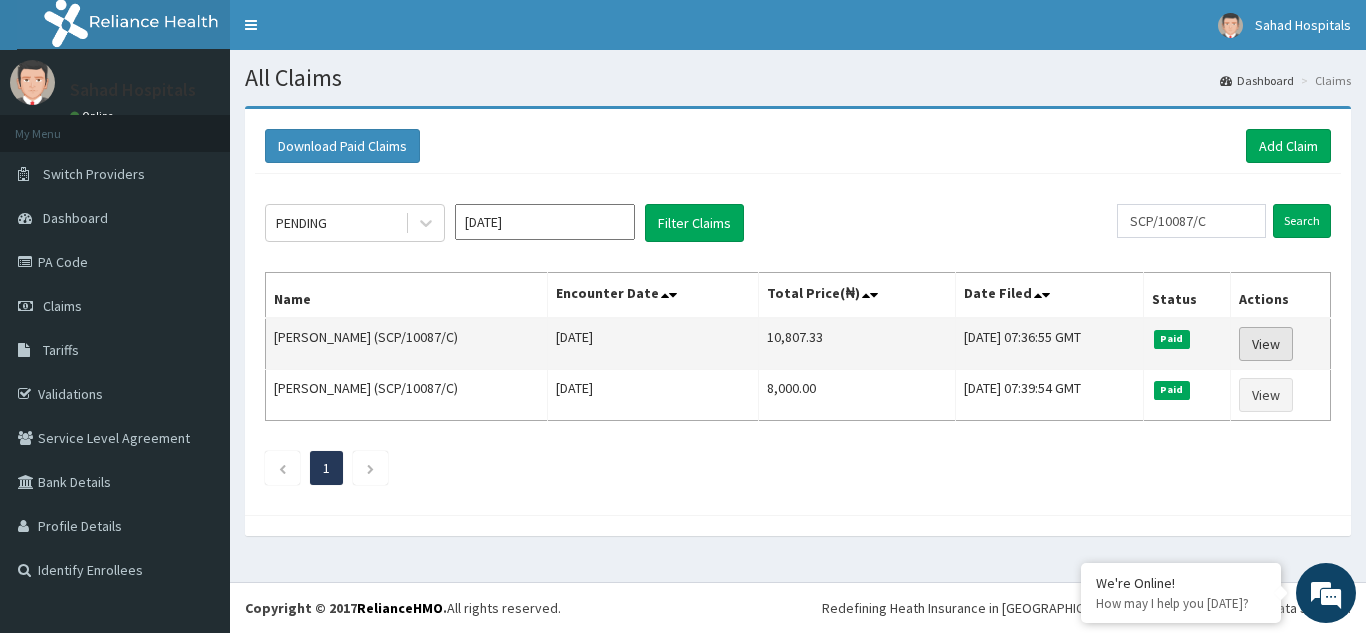 click on "View" at bounding box center [1266, 344] 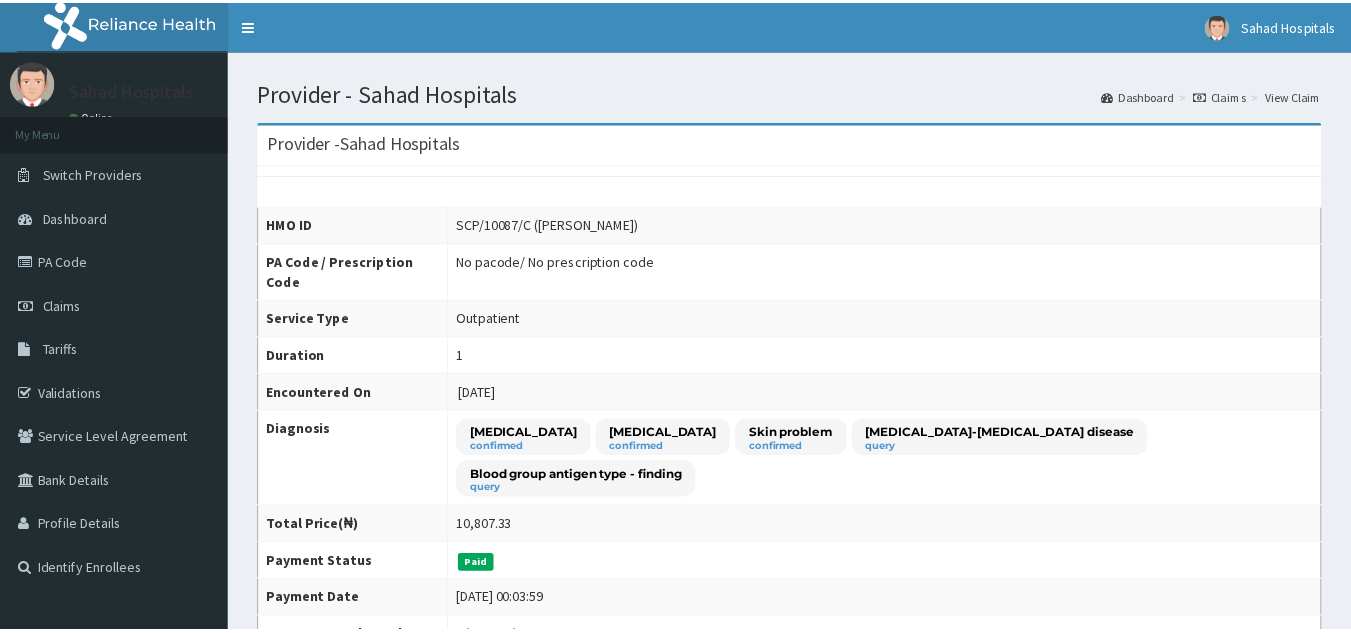 scroll, scrollTop: 0, scrollLeft: 0, axis: both 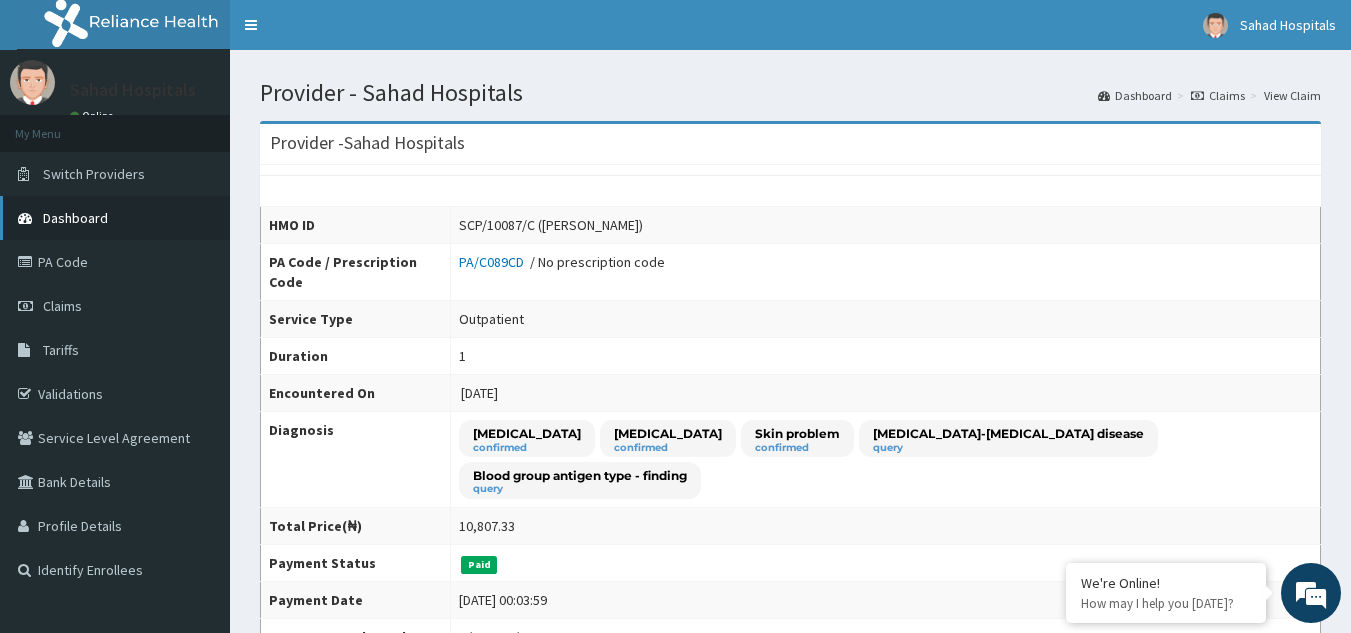 click on "Dashboard" at bounding box center (115, 218) 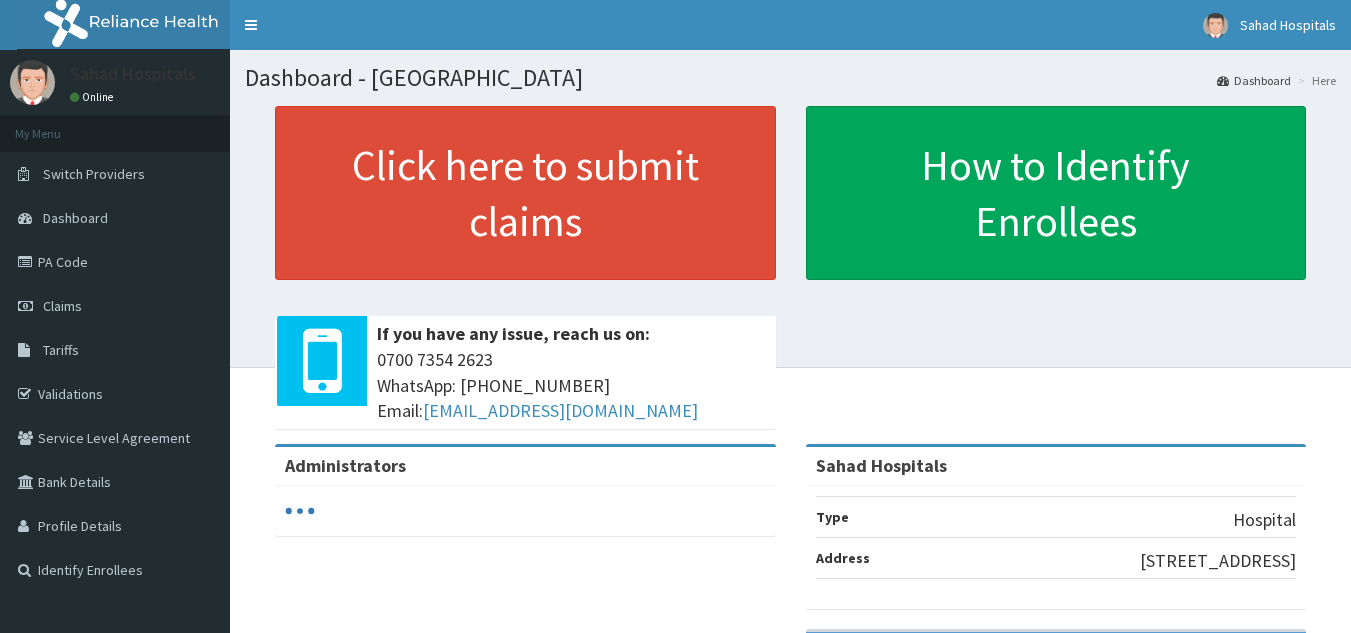 scroll, scrollTop: 0, scrollLeft: 0, axis: both 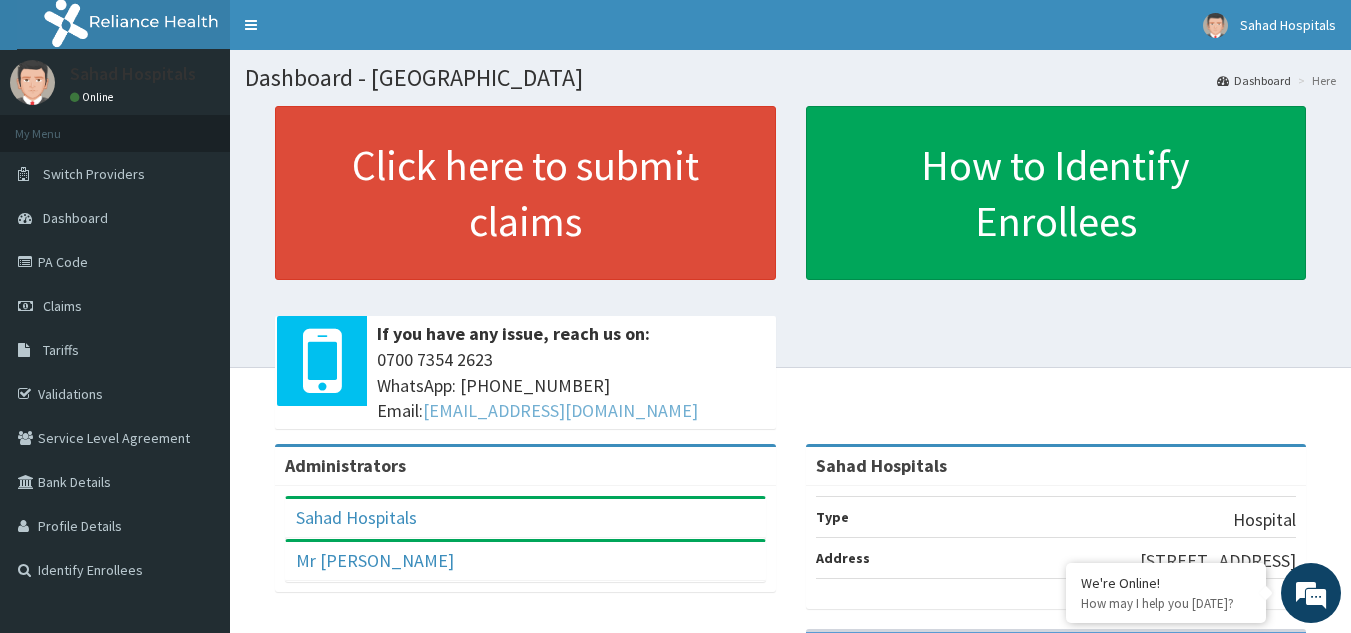 drag, startPoint x: 705, startPoint y: 403, endPoint x: 430, endPoint y: 403, distance: 275 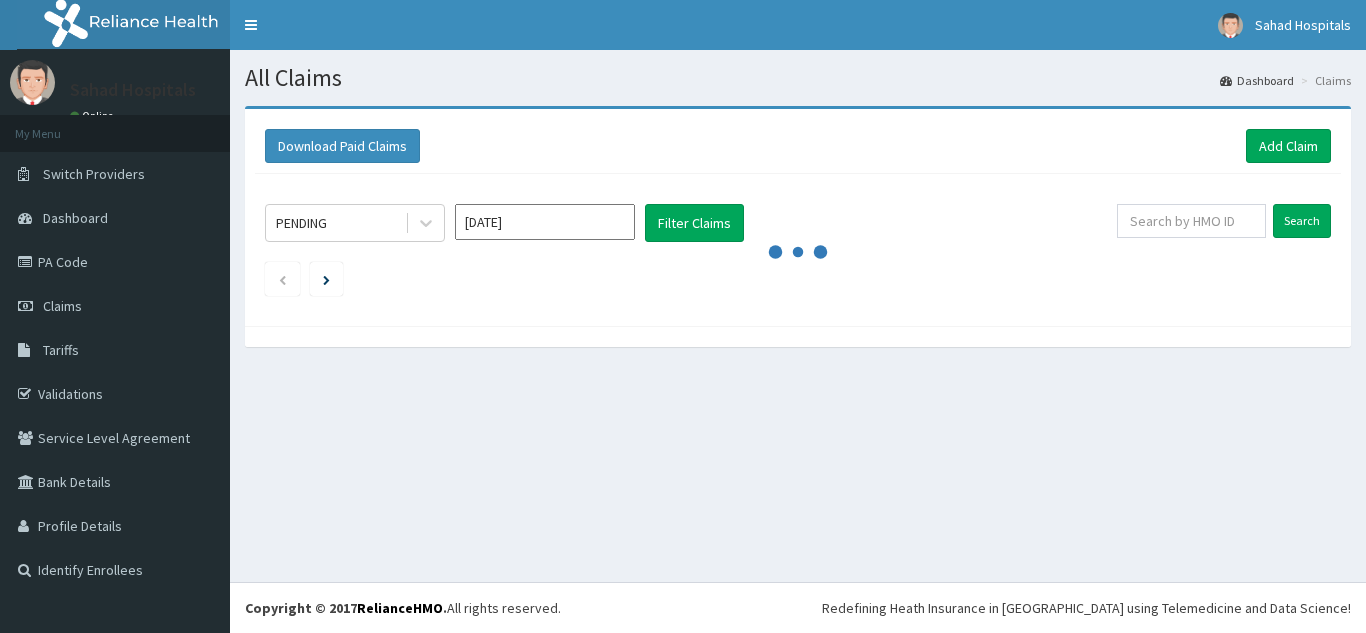 scroll, scrollTop: 0, scrollLeft: 0, axis: both 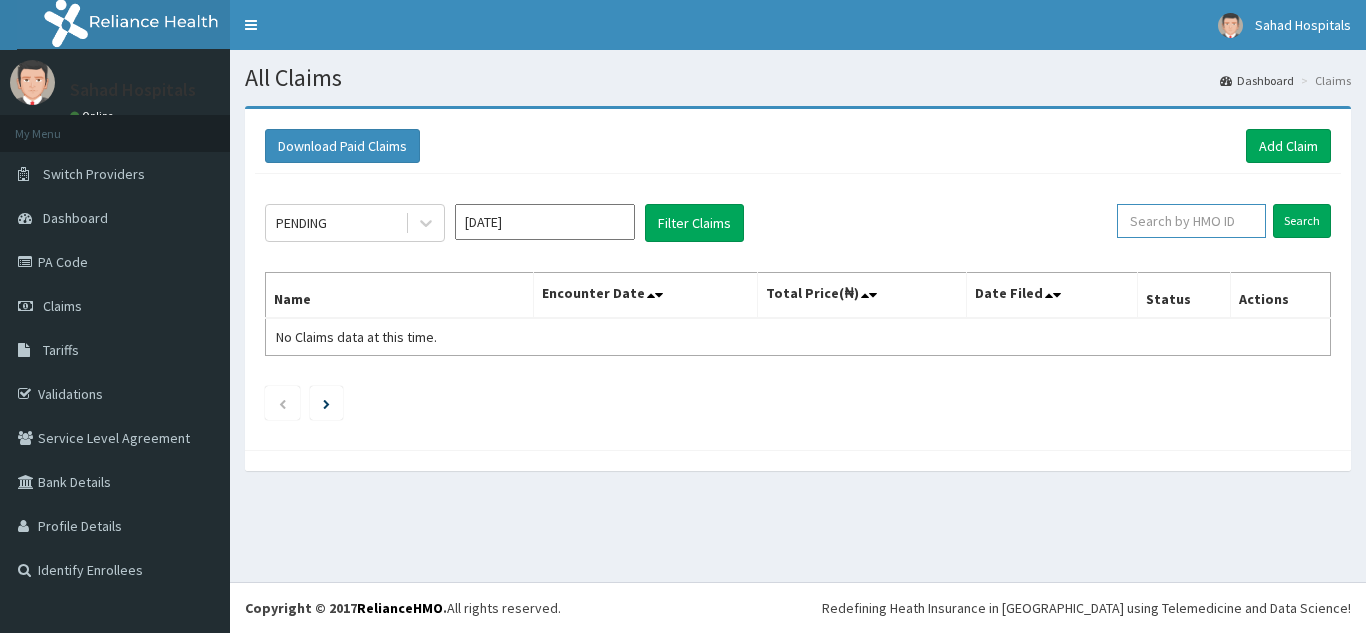 click at bounding box center [1191, 221] 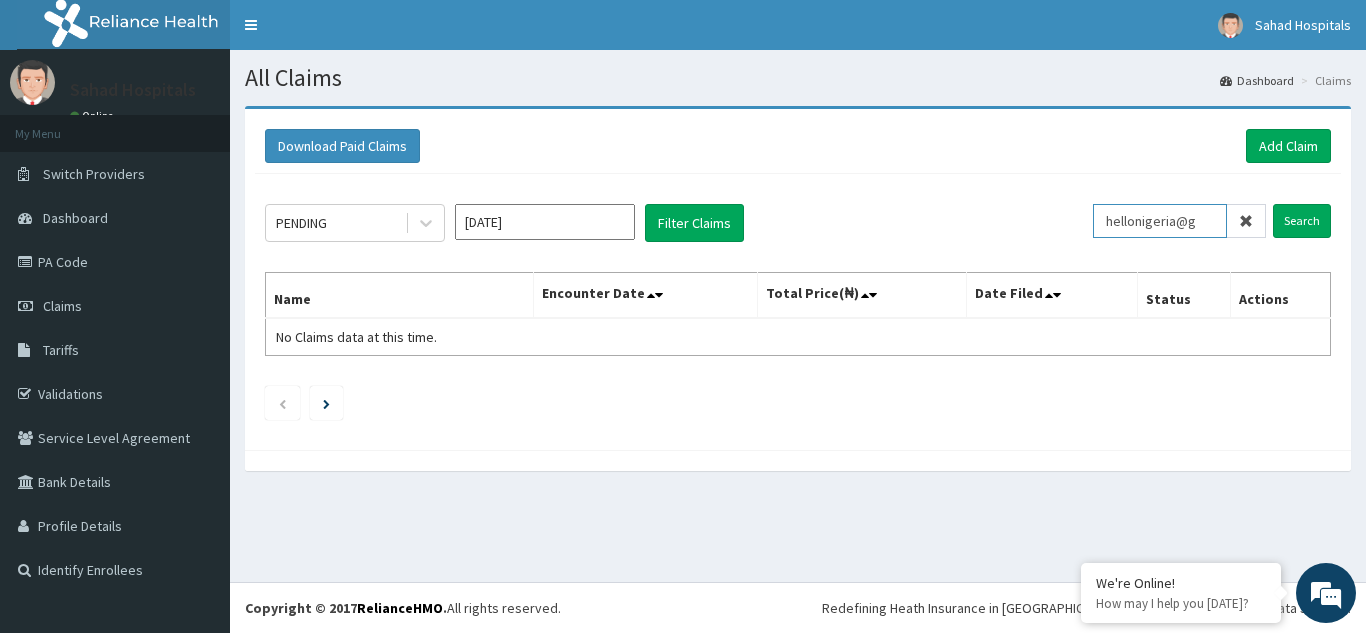 scroll, scrollTop: 0, scrollLeft: 0, axis: both 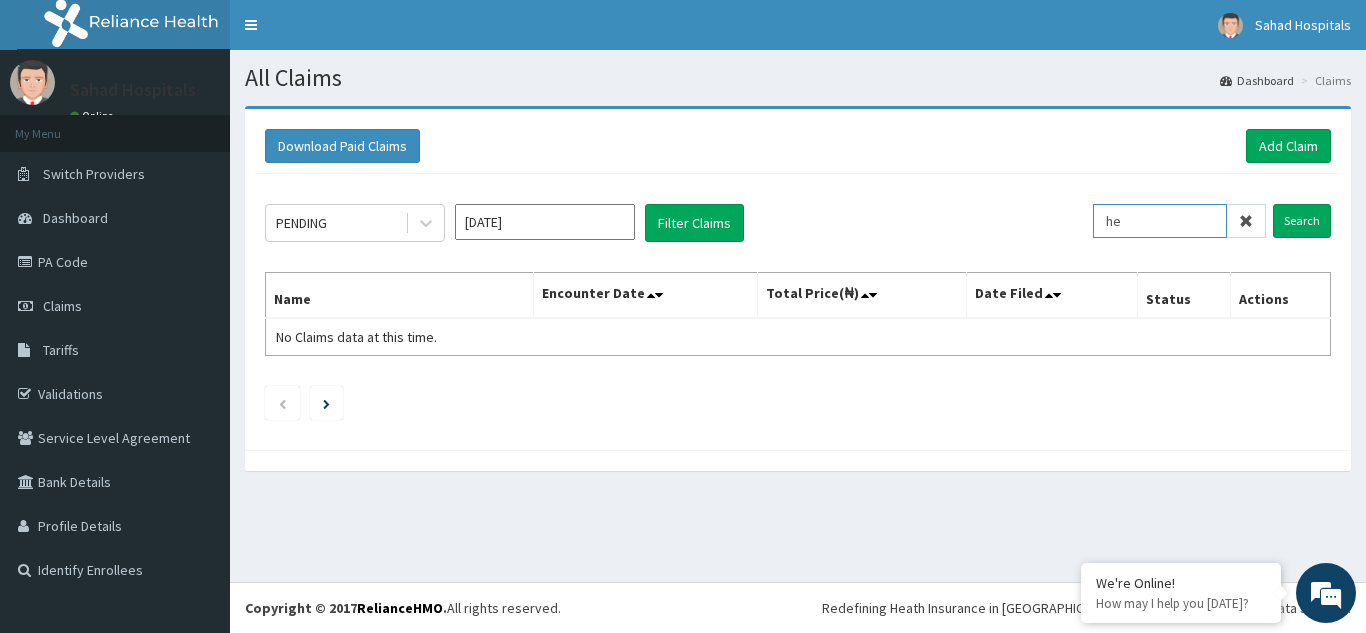 type on "h" 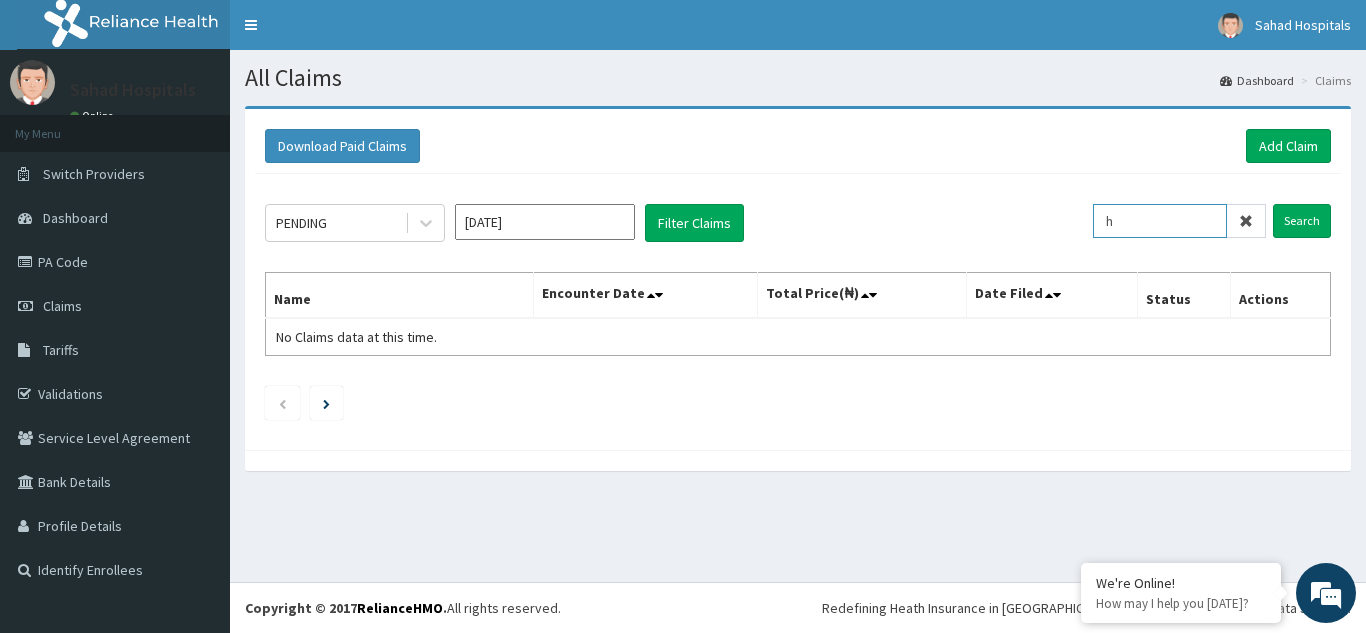 type 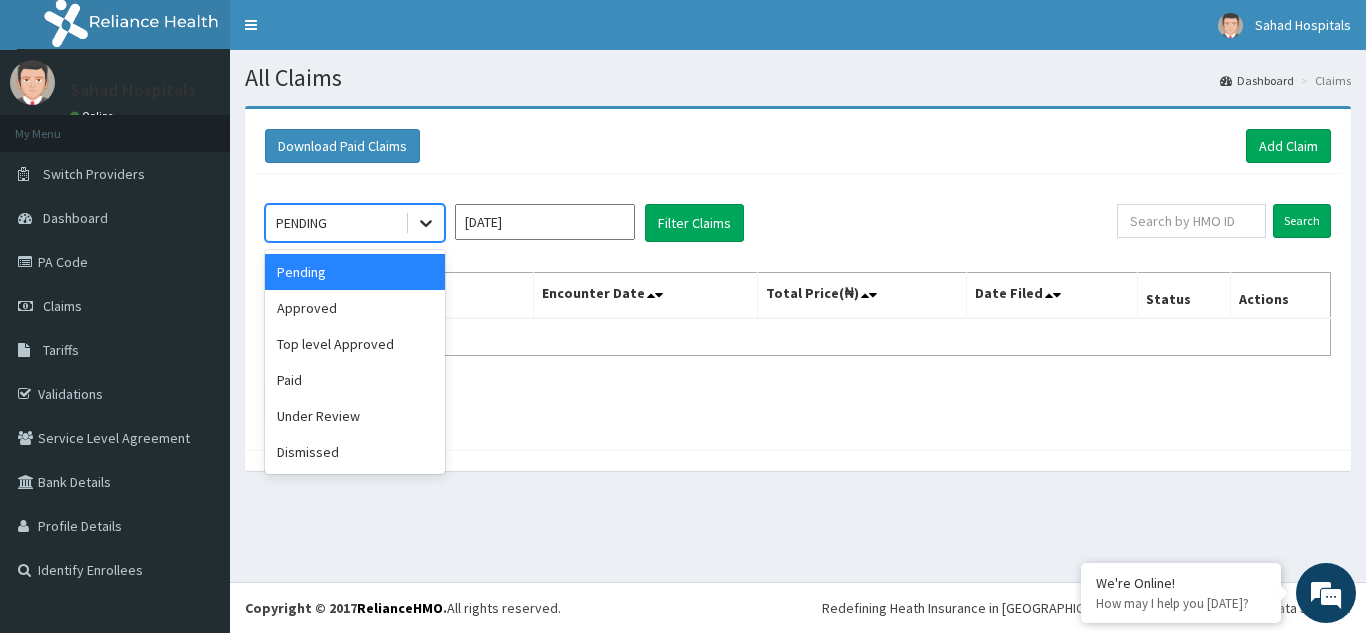 click 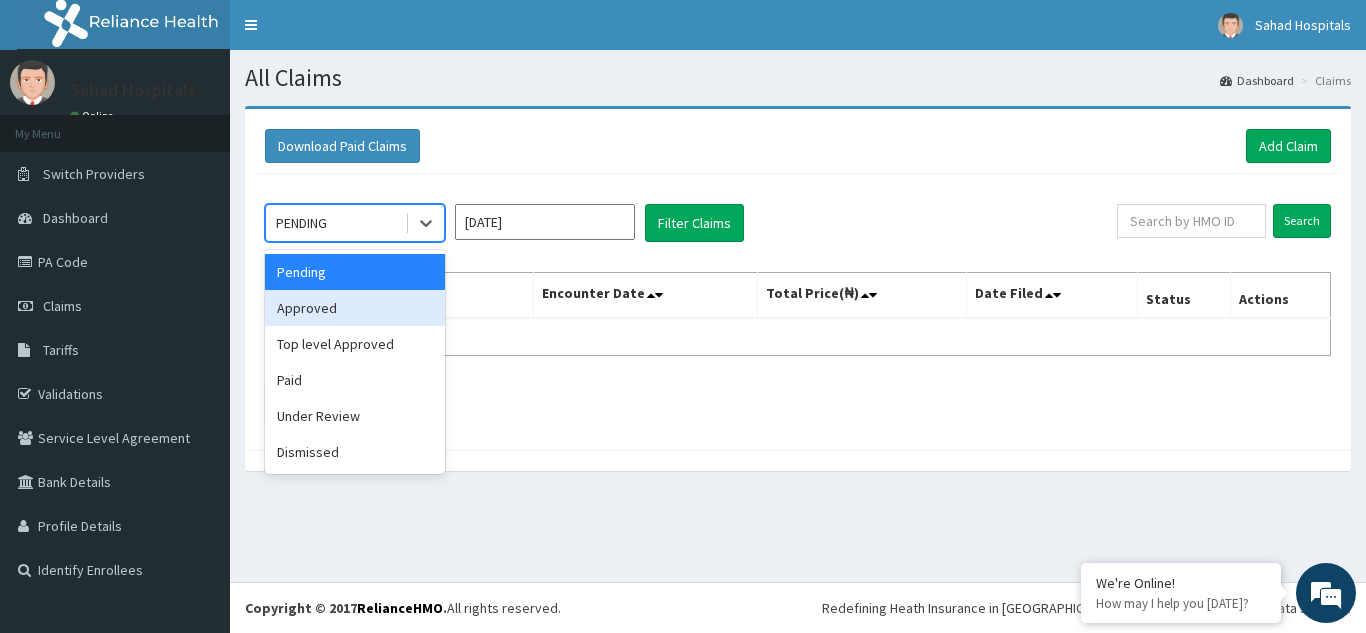 click on "Approved" at bounding box center (355, 308) 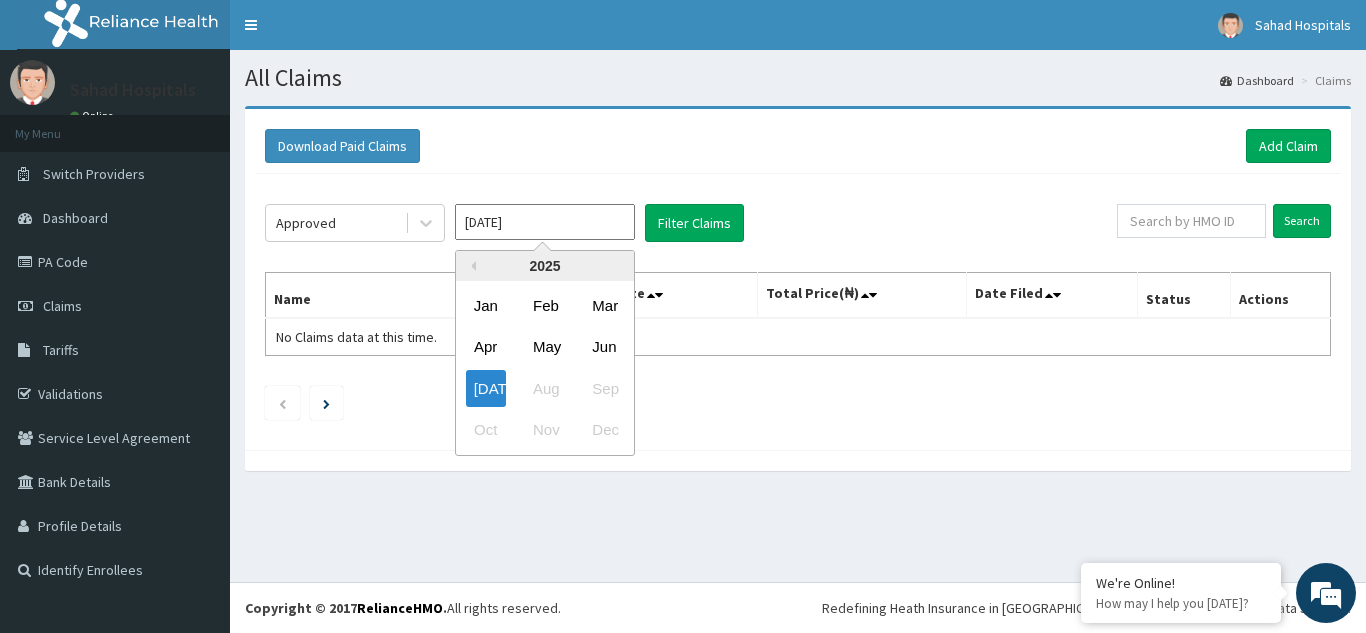 click on "[DATE]" at bounding box center (545, 222) 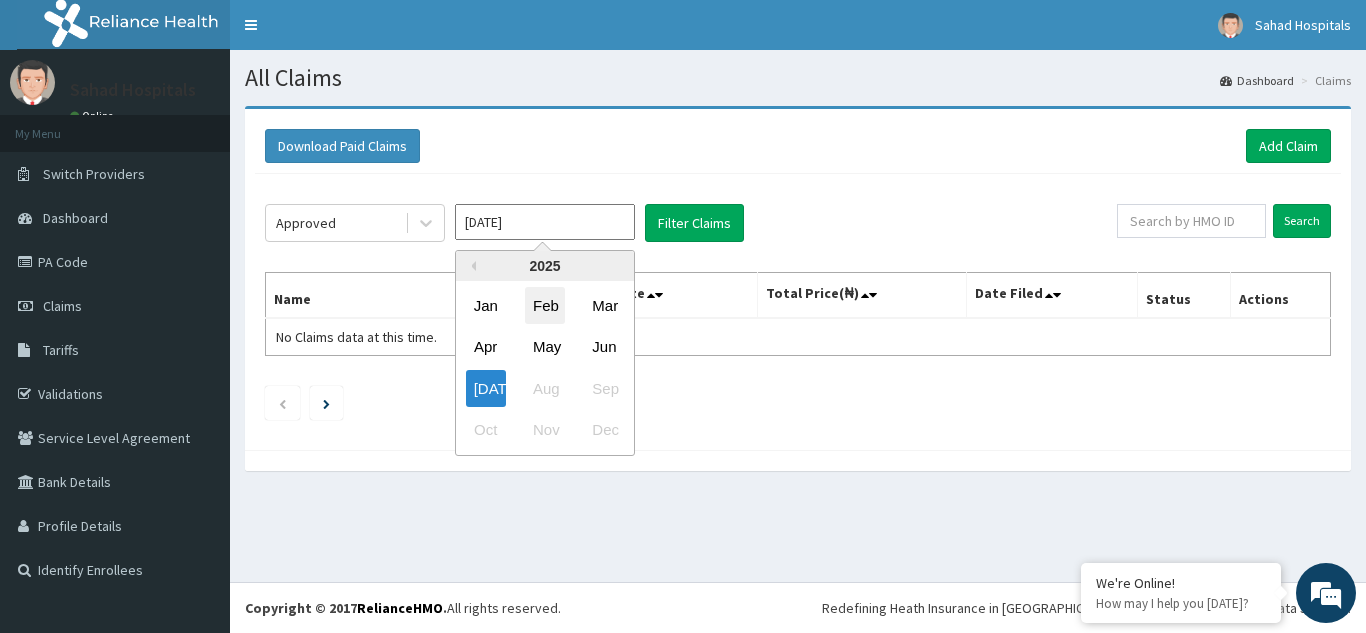scroll, scrollTop: 0, scrollLeft: 0, axis: both 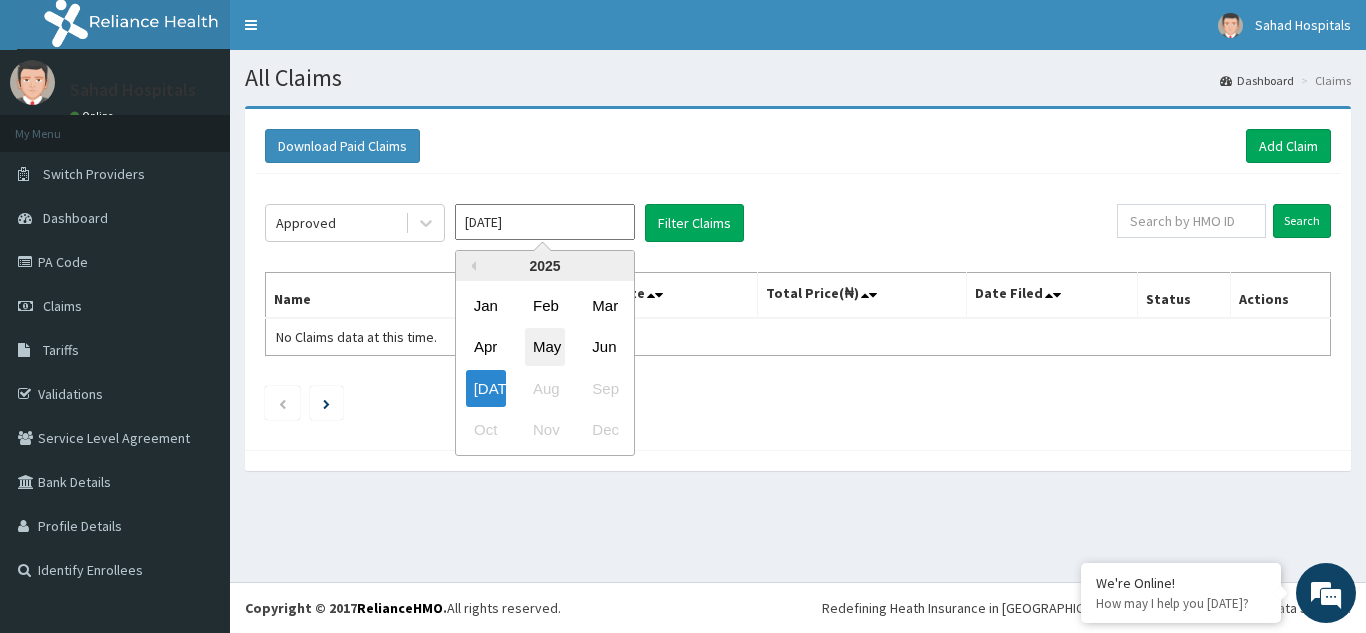 click on "May" at bounding box center [545, 347] 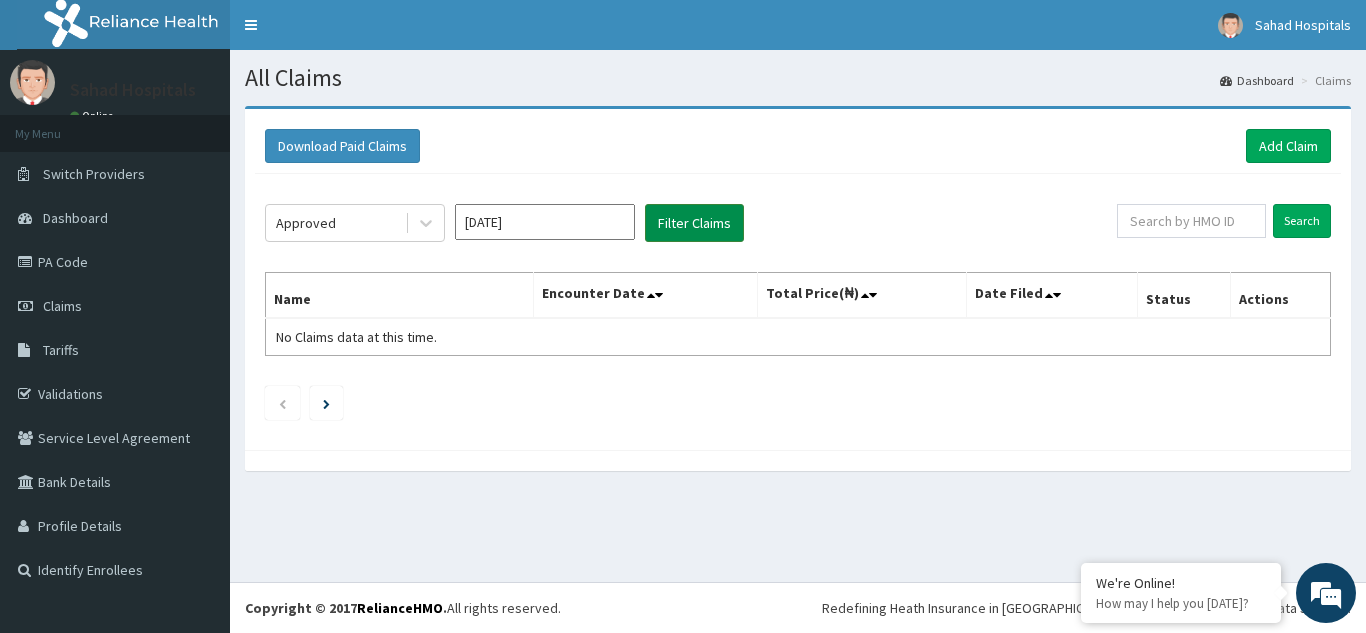 click on "Filter Claims" at bounding box center (694, 223) 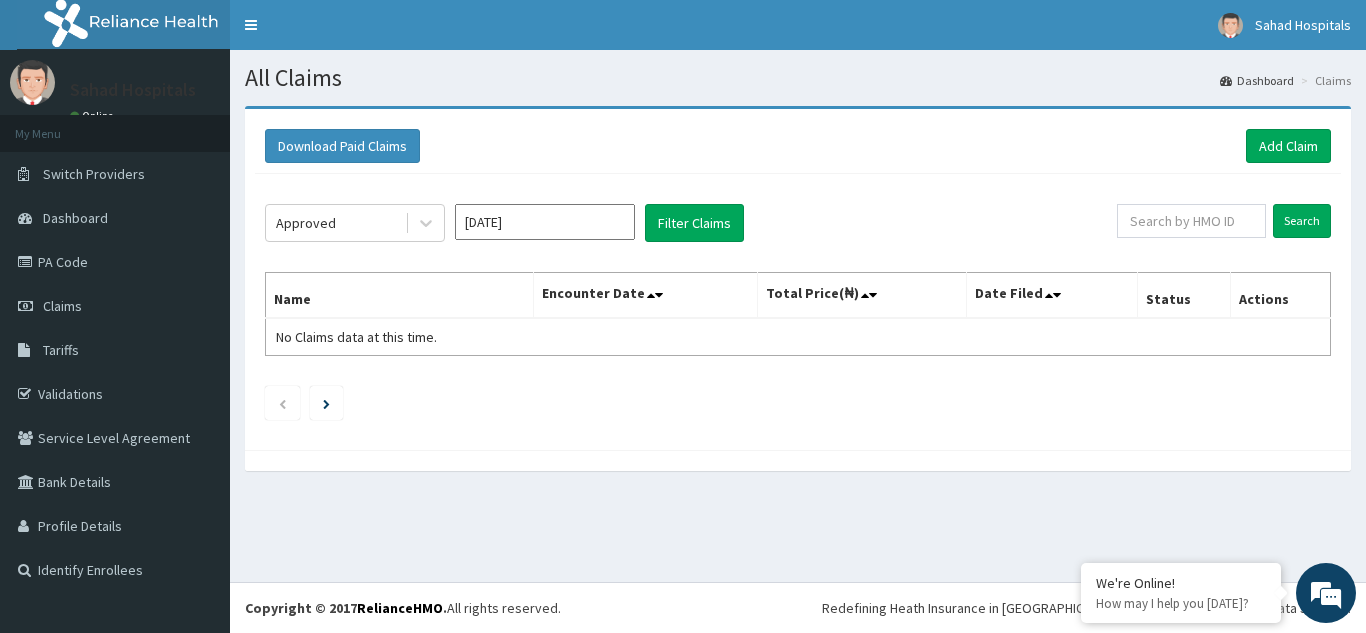 click on "My Menu" at bounding box center (115, 133) 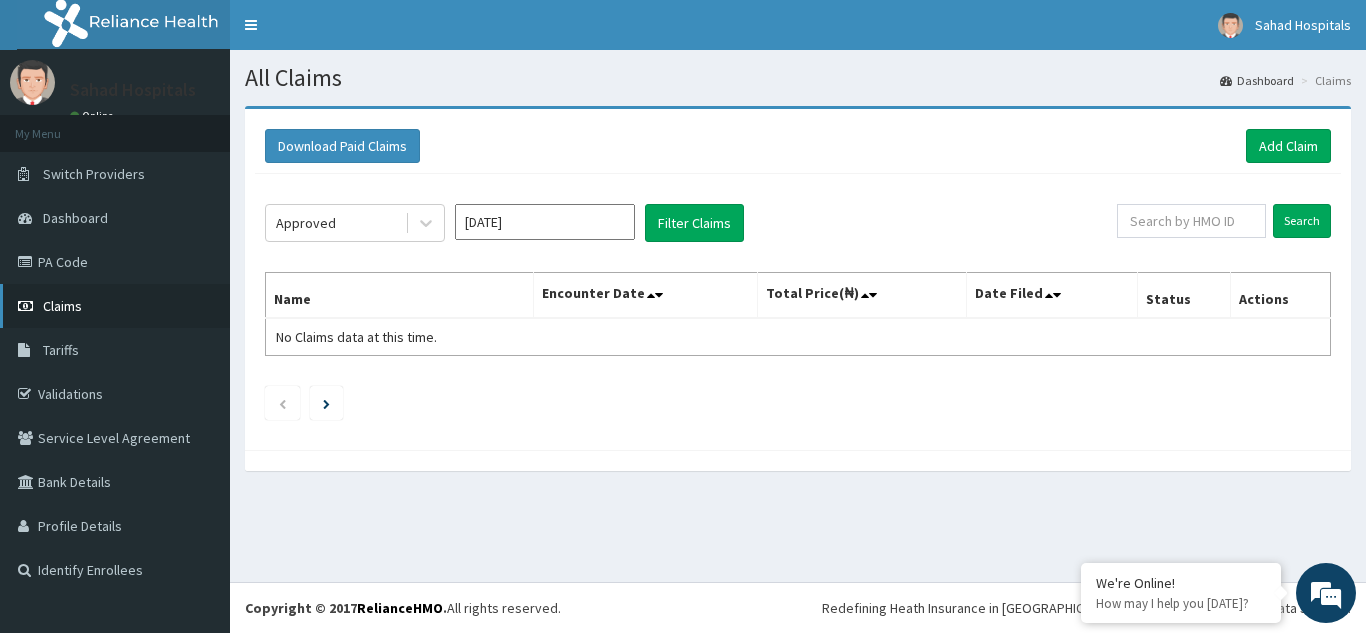 click on "Claims" at bounding box center (115, 306) 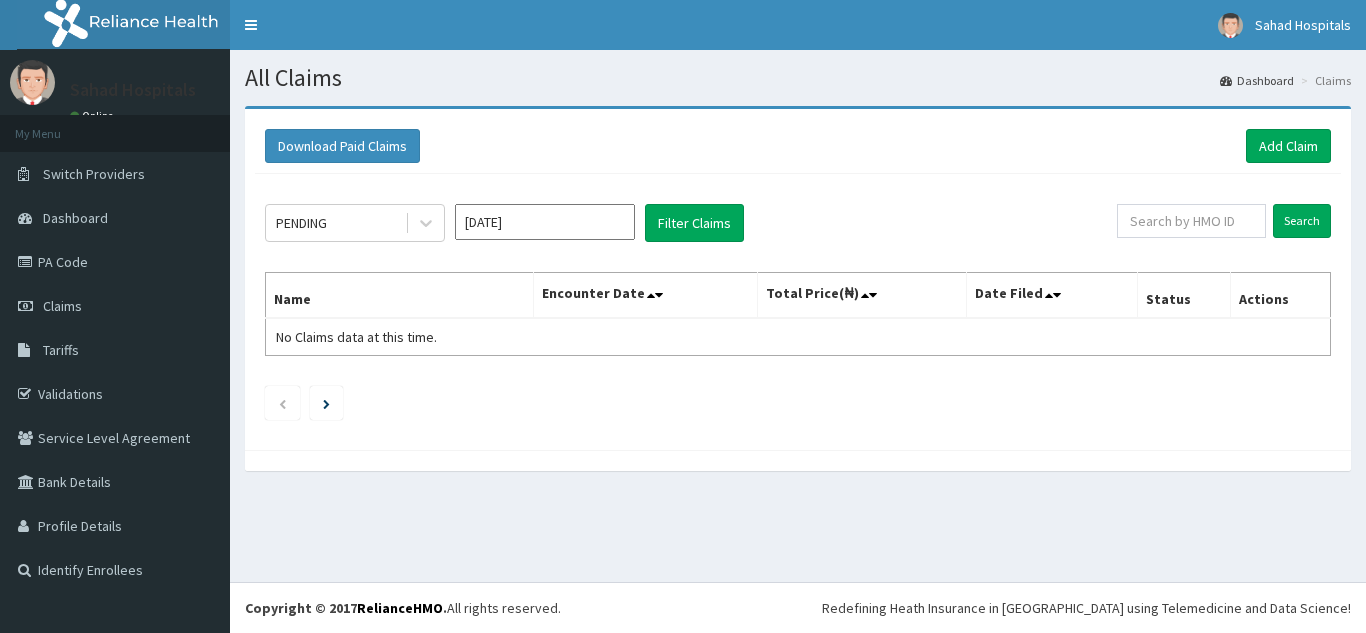 scroll, scrollTop: 0, scrollLeft: 0, axis: both 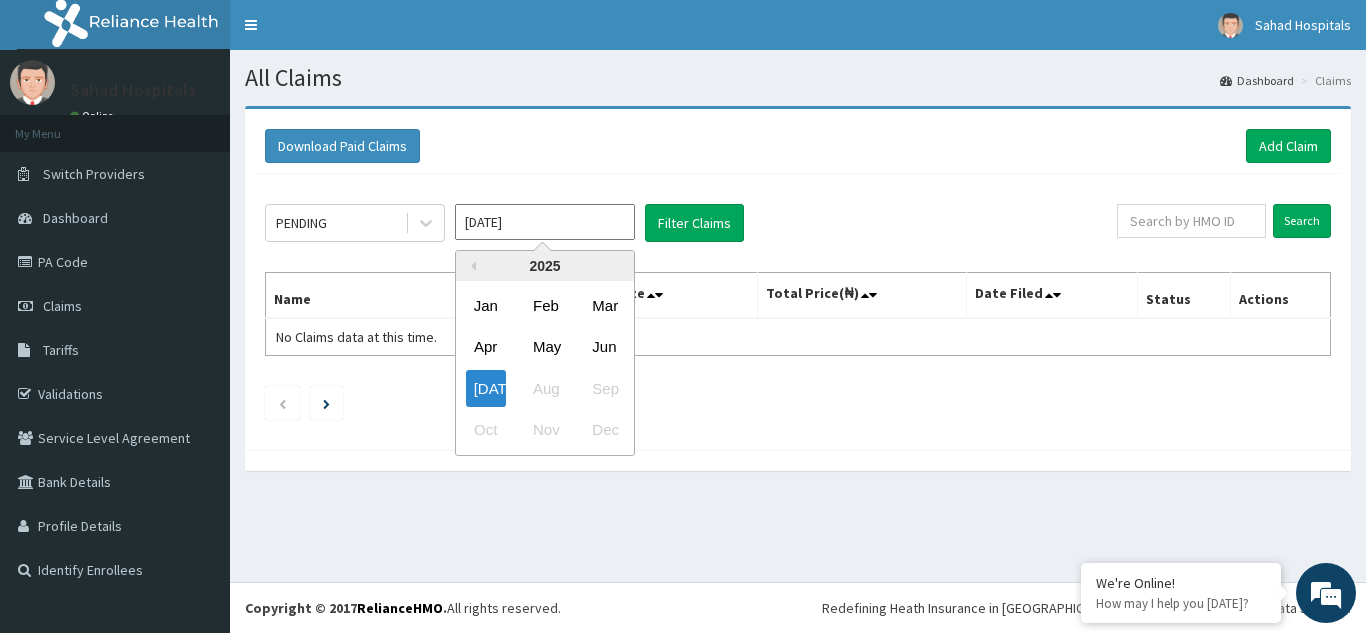 click on "Jul 2025" at bounding box center (545, 222) 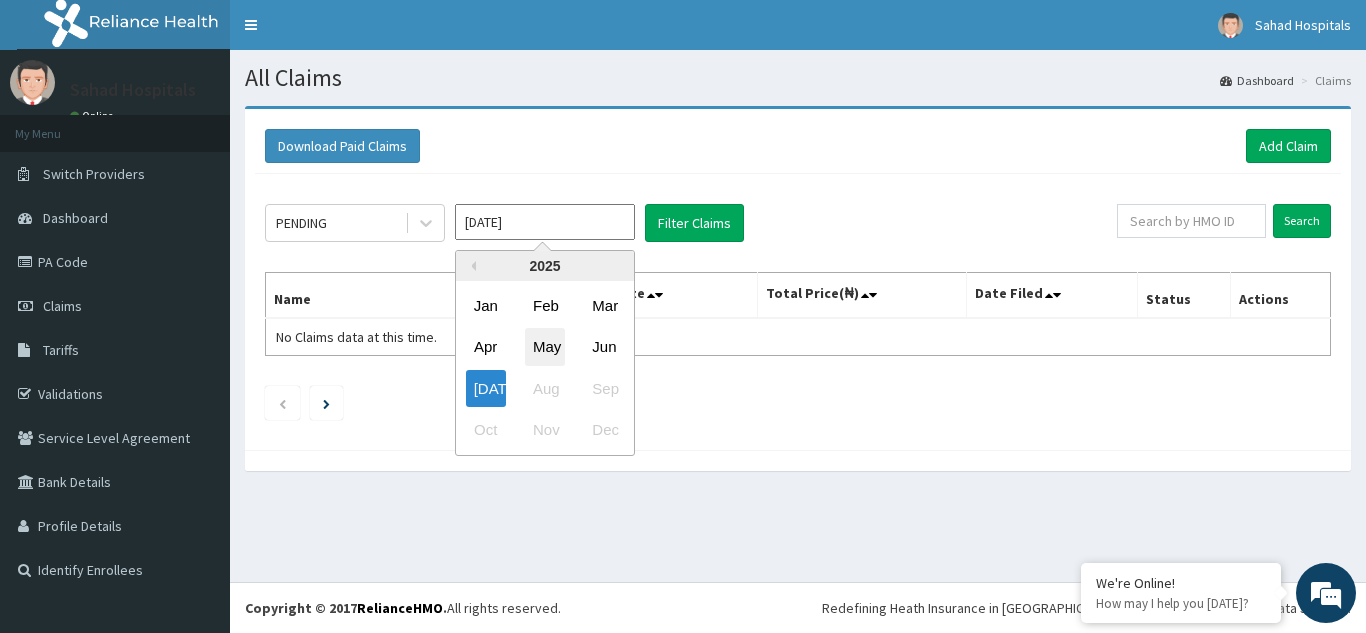 click on "May" at bounding box center (545, 347) 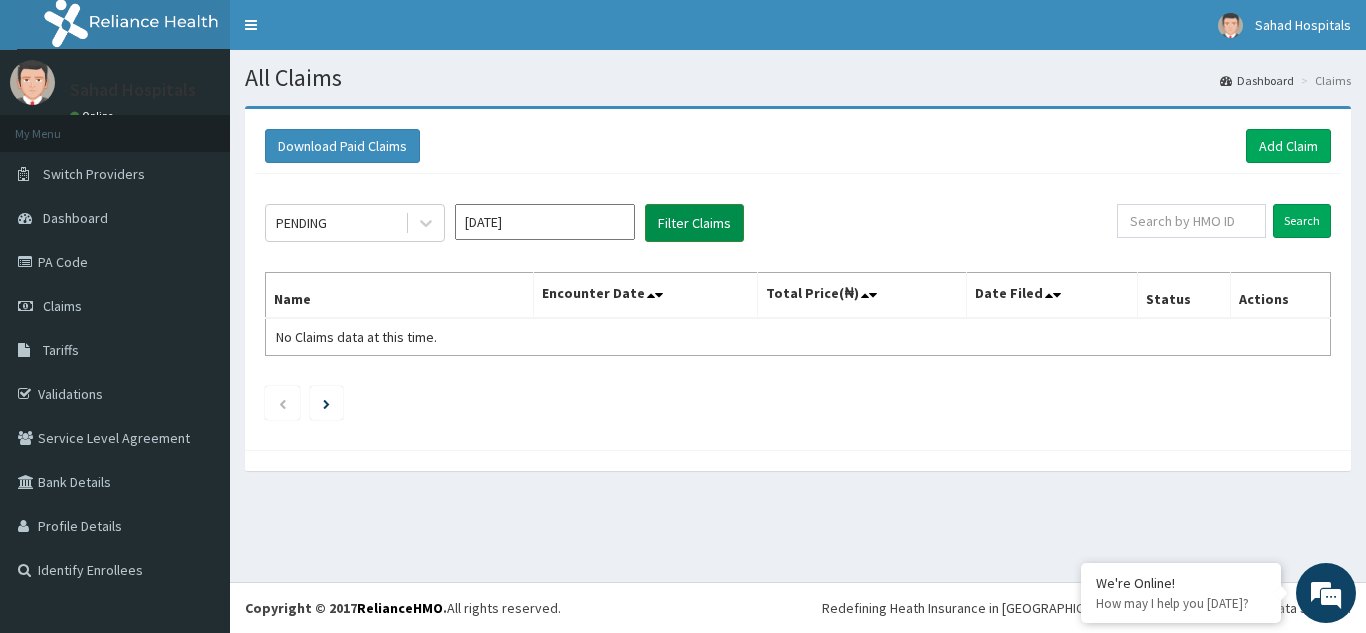 click on "Filter Claims" at bounding box center (694, 223) 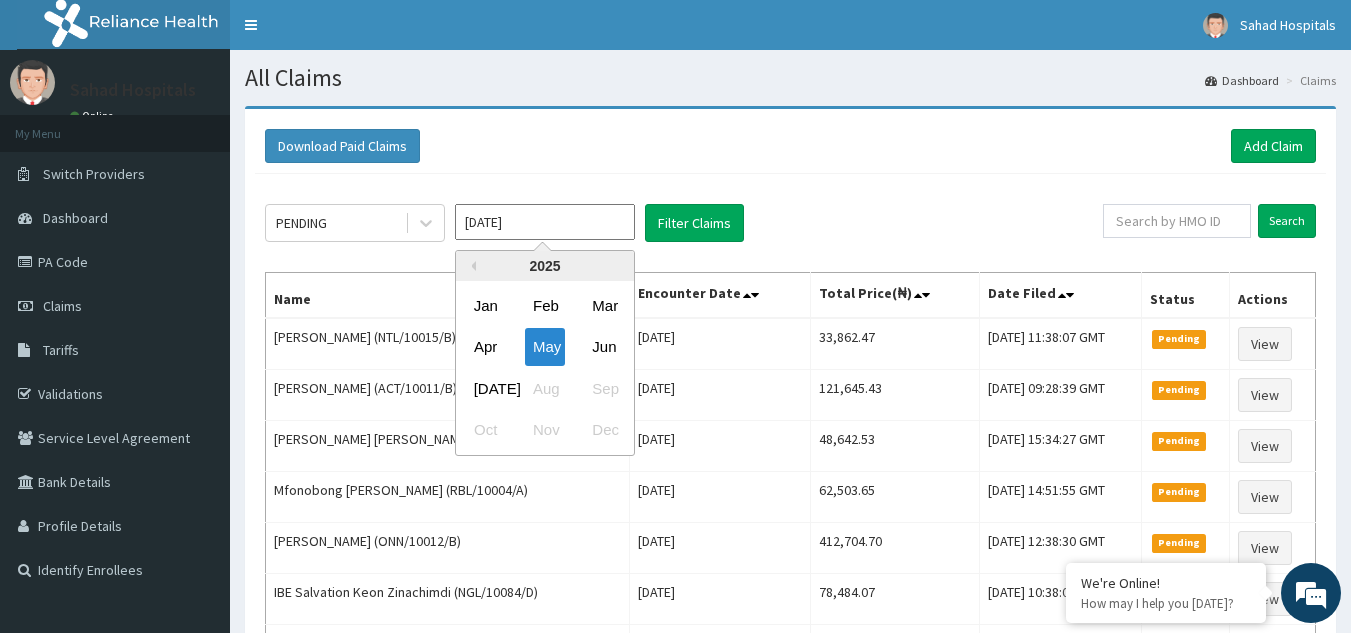 click on "May 2025" at bounding box center (545, 222) 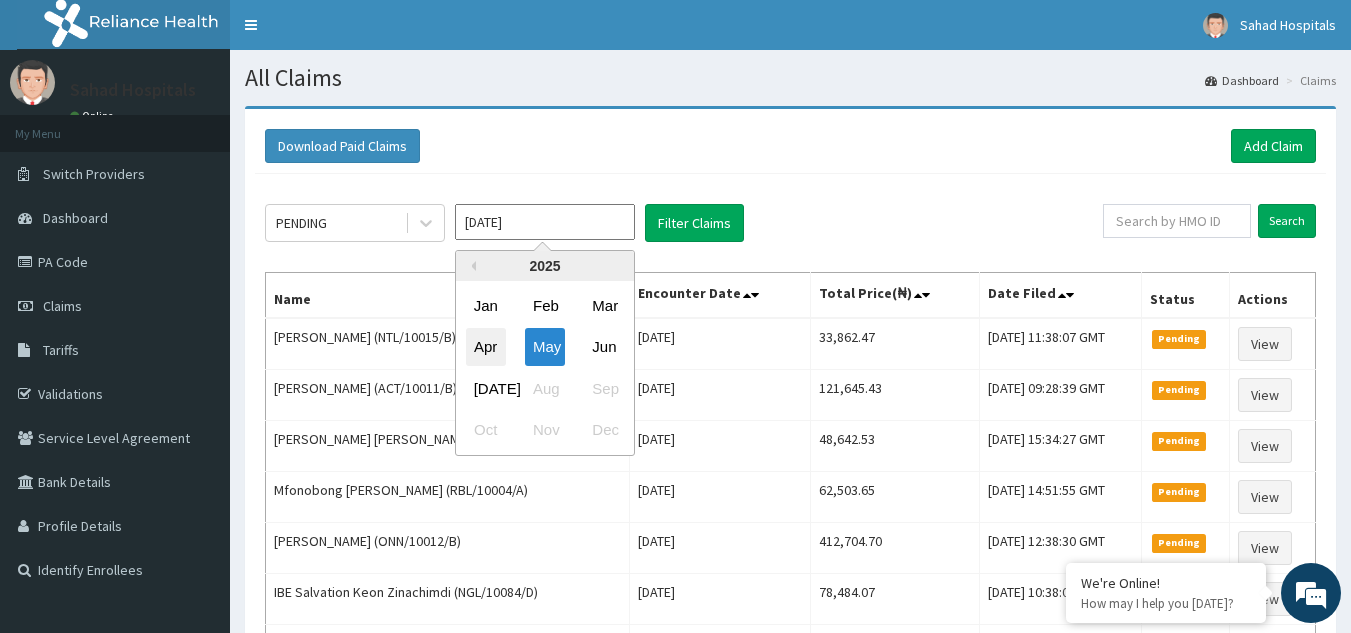 click on "Apr" at bounding box center (486, 347) 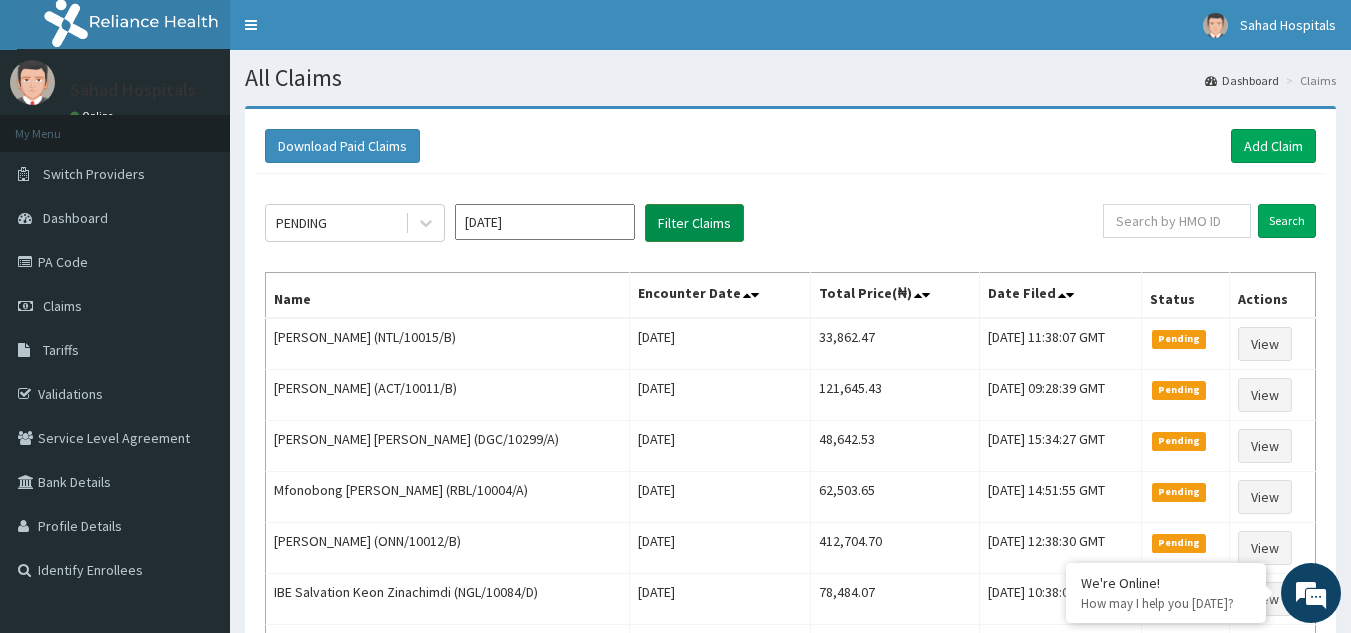 click on "Filter Claims" at bounding box center [694, 223] 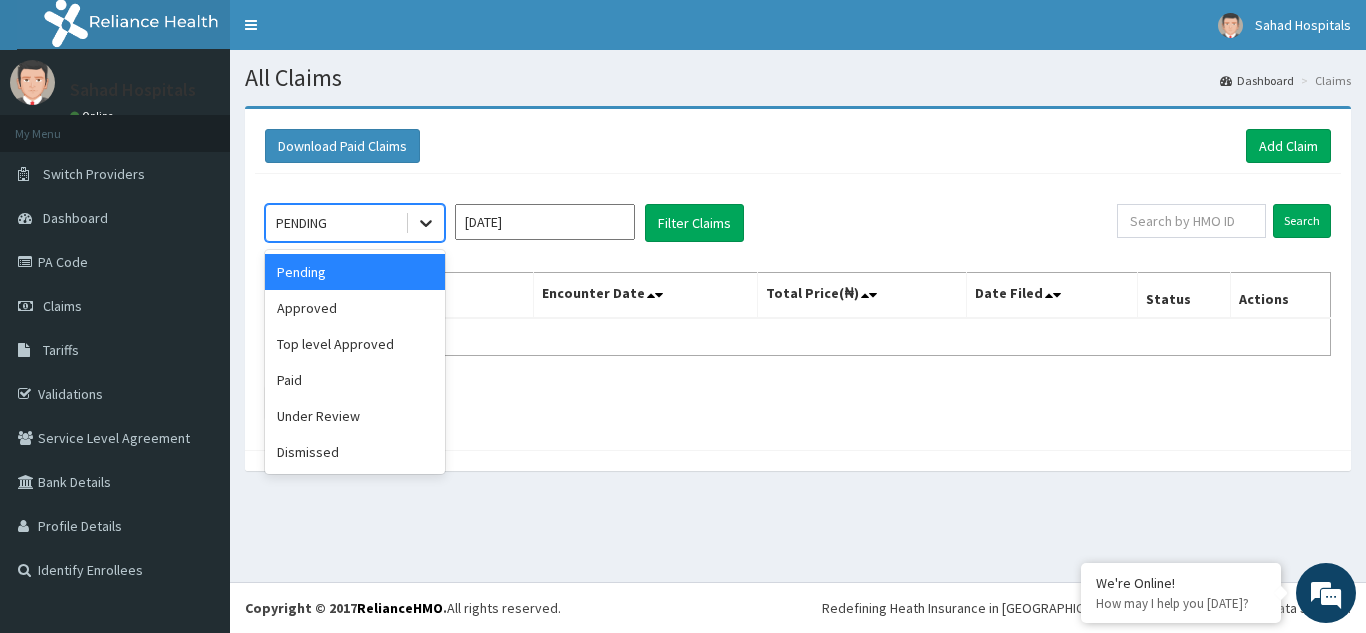 click at bounding box center (426, 223) 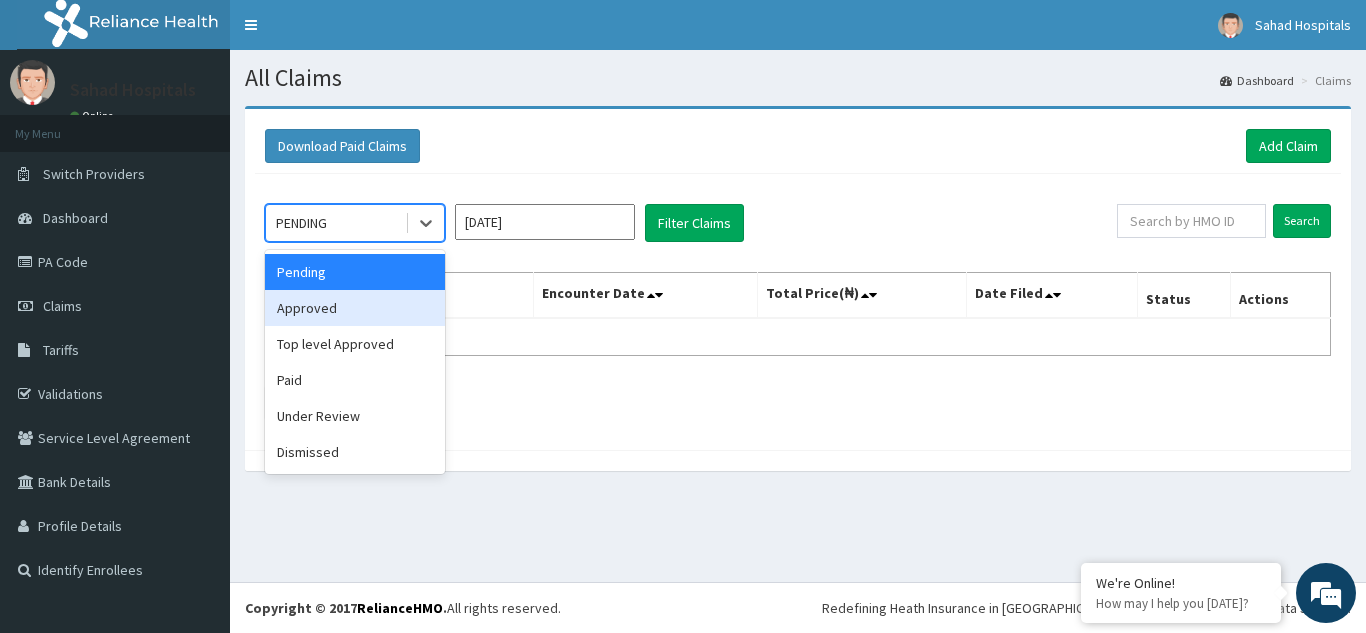 click on "Approved" at bounding box center (355, 308) 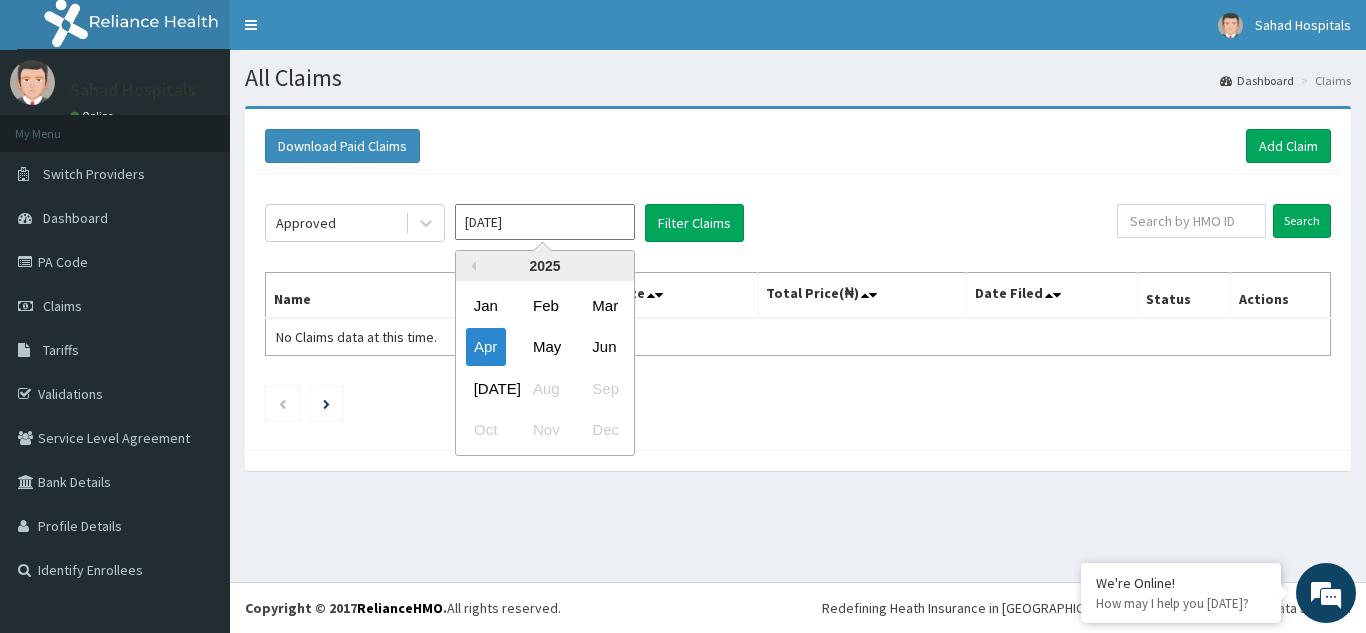 click on "Apr 2025" at bounding box center [545, 222] 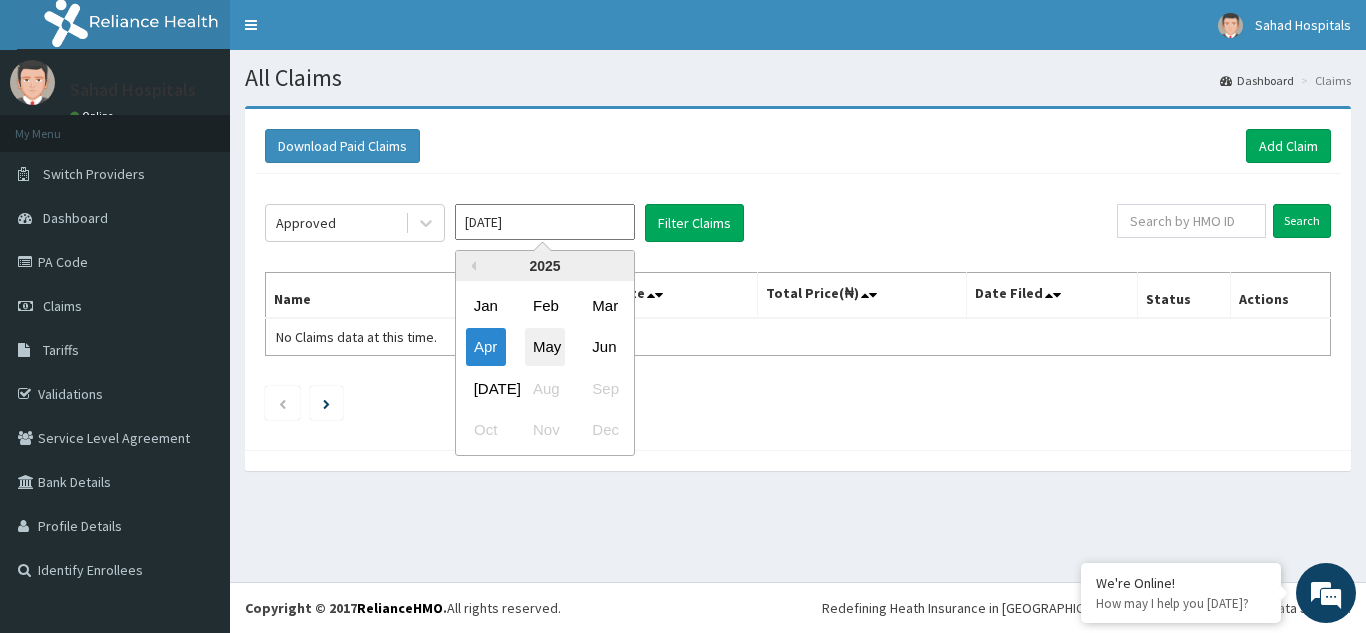 click on "May" at bounding box center [545, 347] 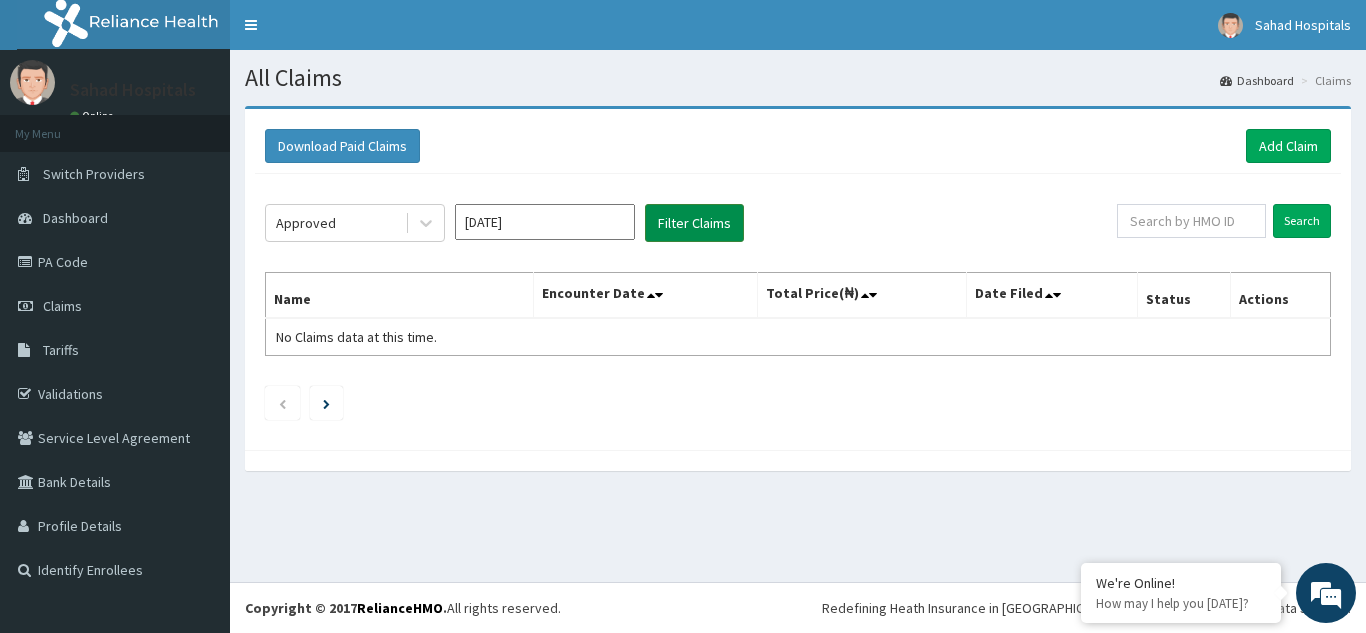 click on "Filter Claims" at bounding box center [694, 223] 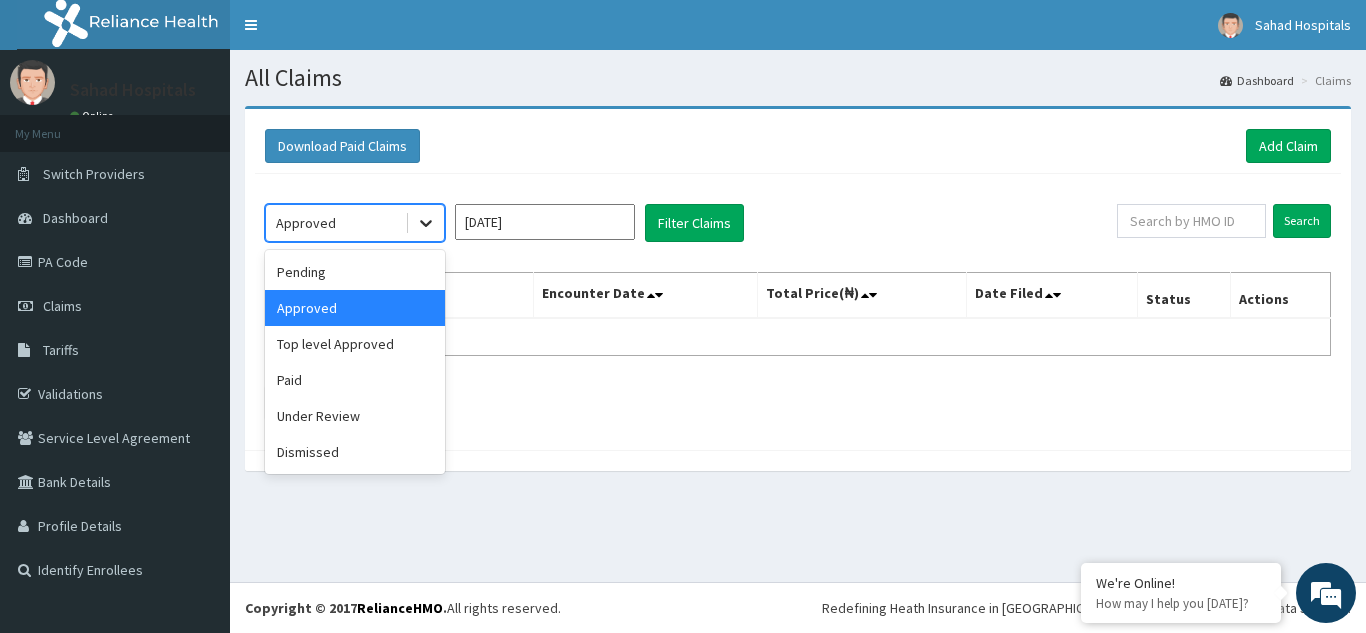 click 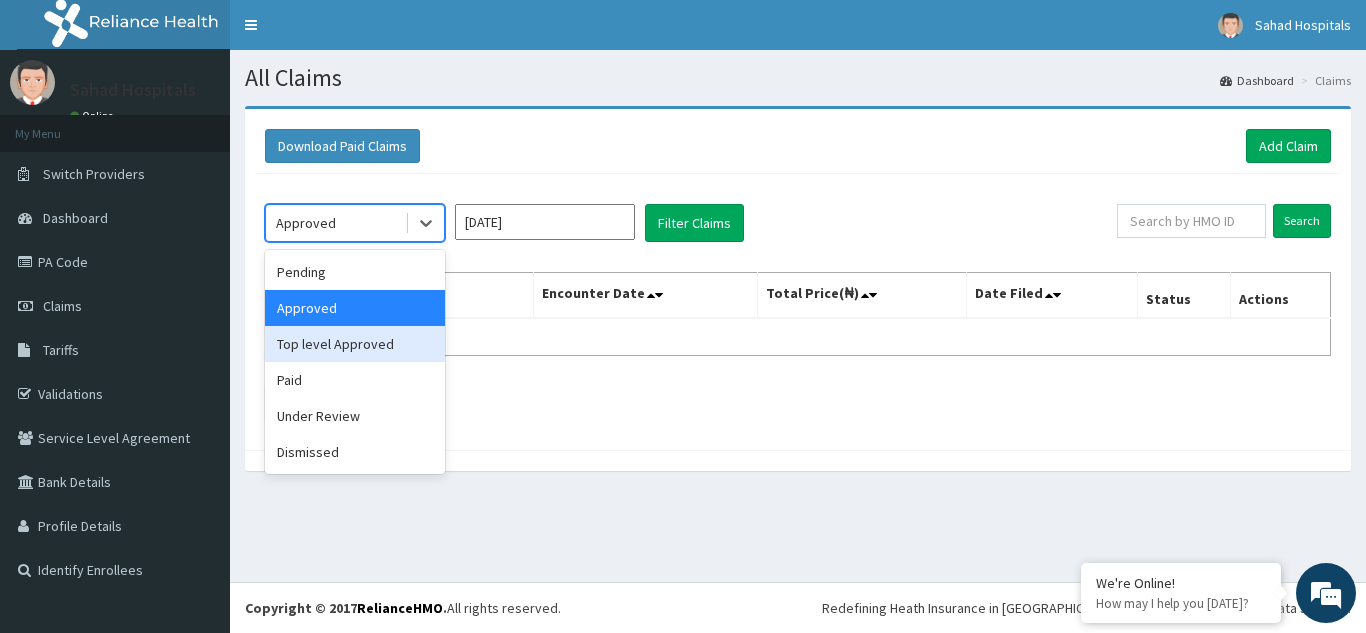 click on "Top level Approved" at bounding box center [355, 344] 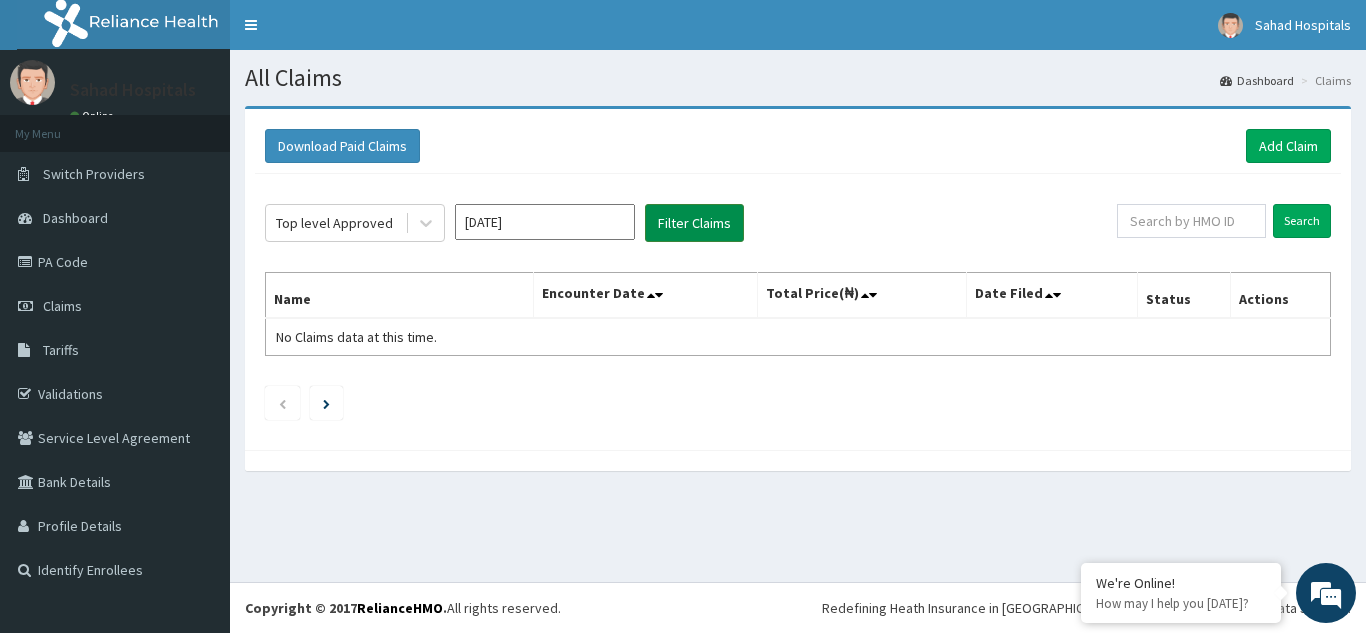 click on "Filter Claims" at bounding box center [694, 223] 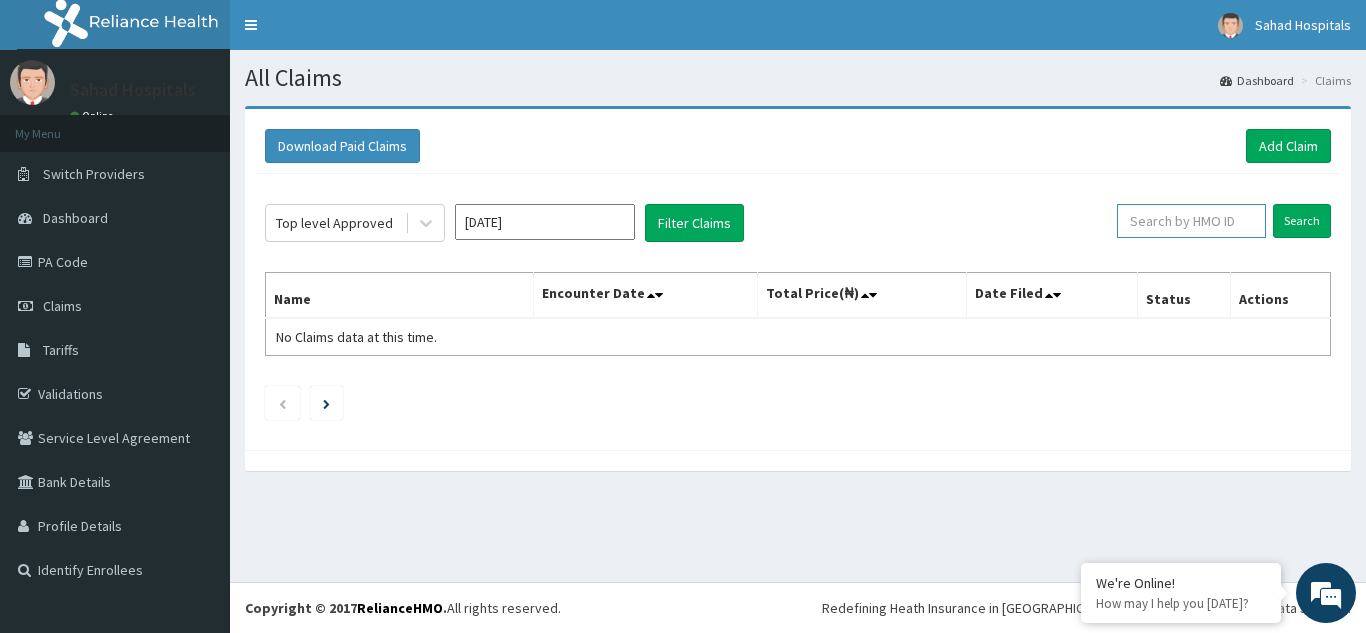 click at bounding box center (1191, 221) 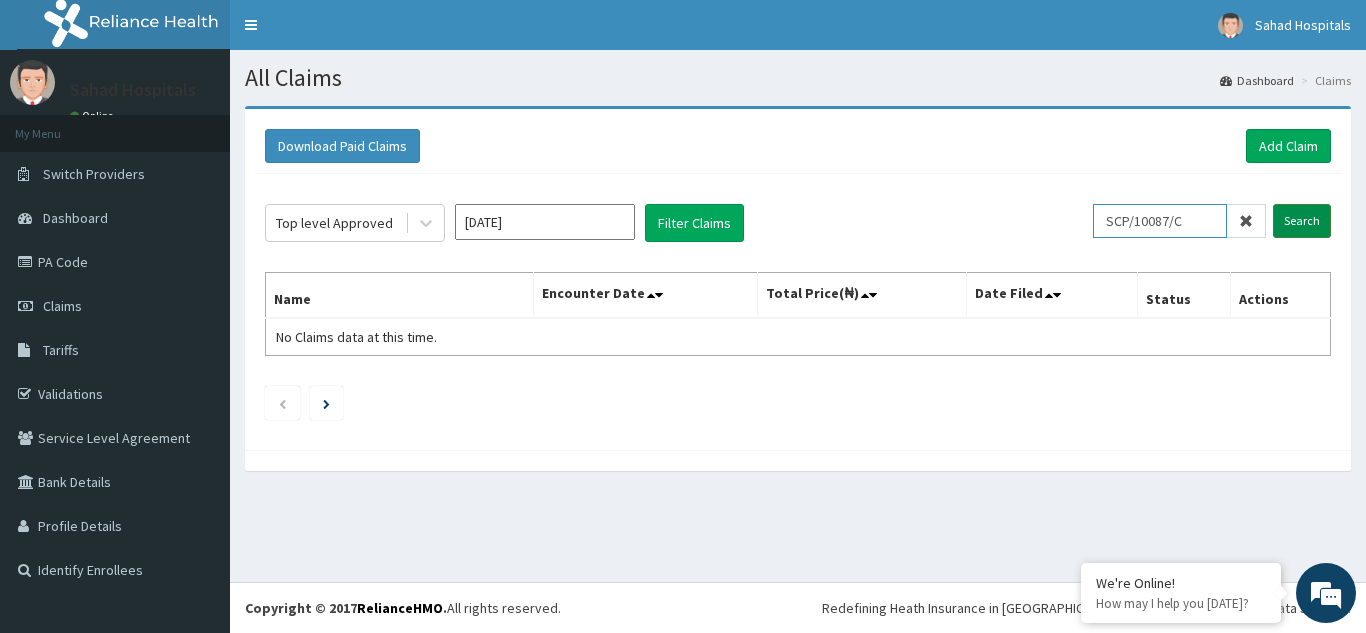 type on "SCP/10087/C" 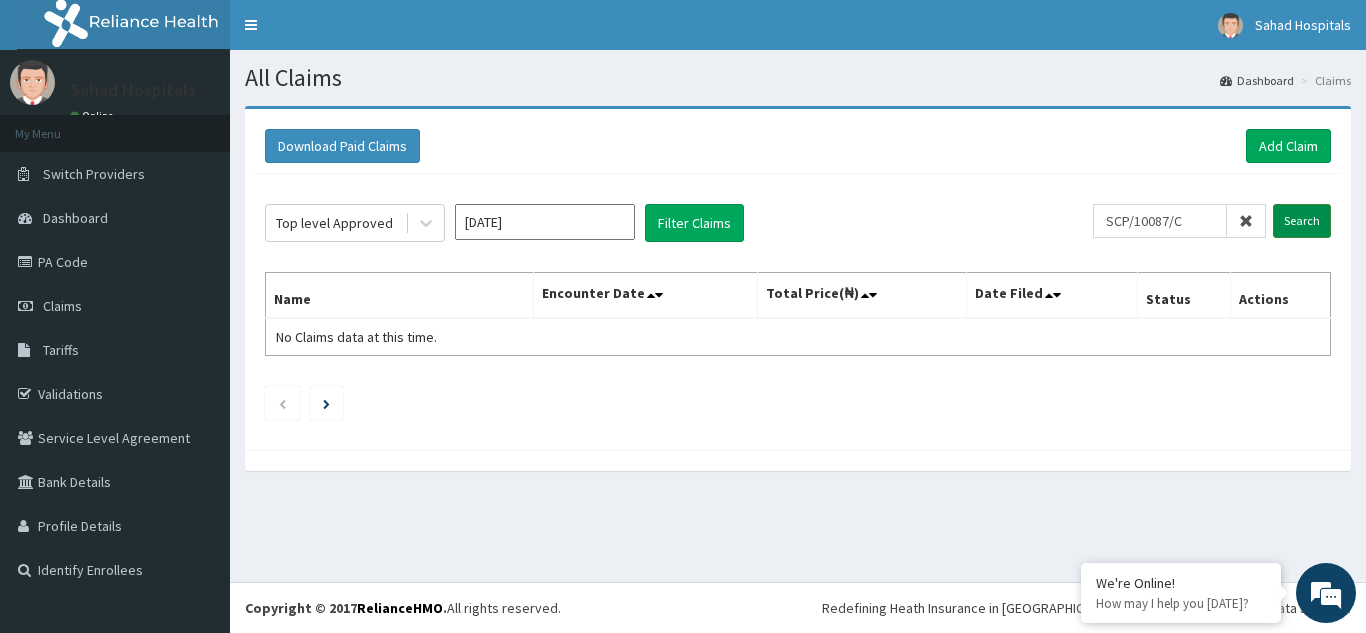 click on "Search" at bounding box center (1302, 221) 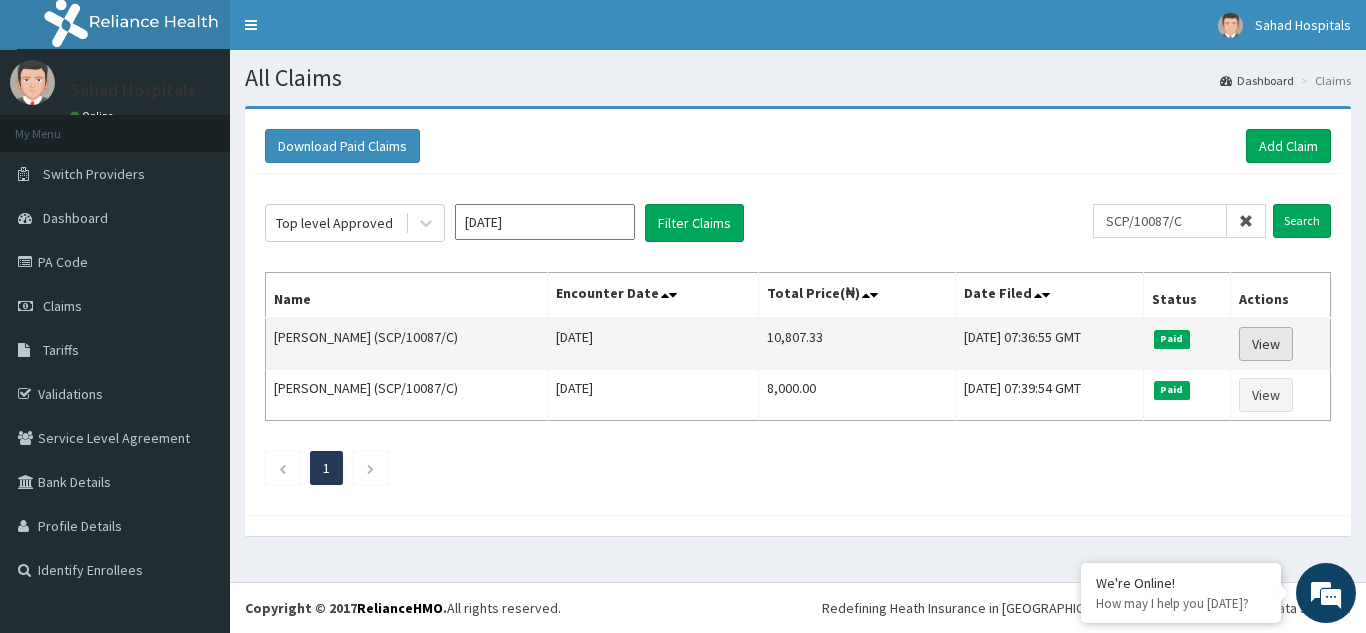 click on "View" at bounding box center [1266, 344] 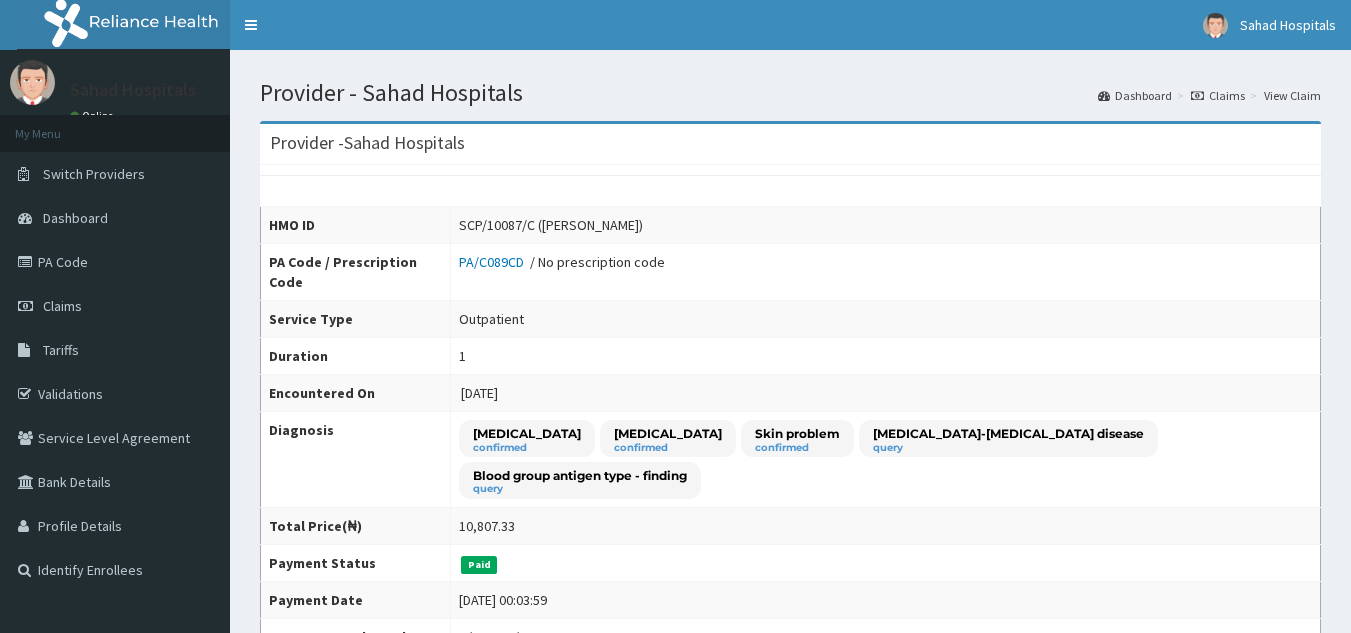 scroll, scrollTop: 0, scrollLeft: 0, axis: both 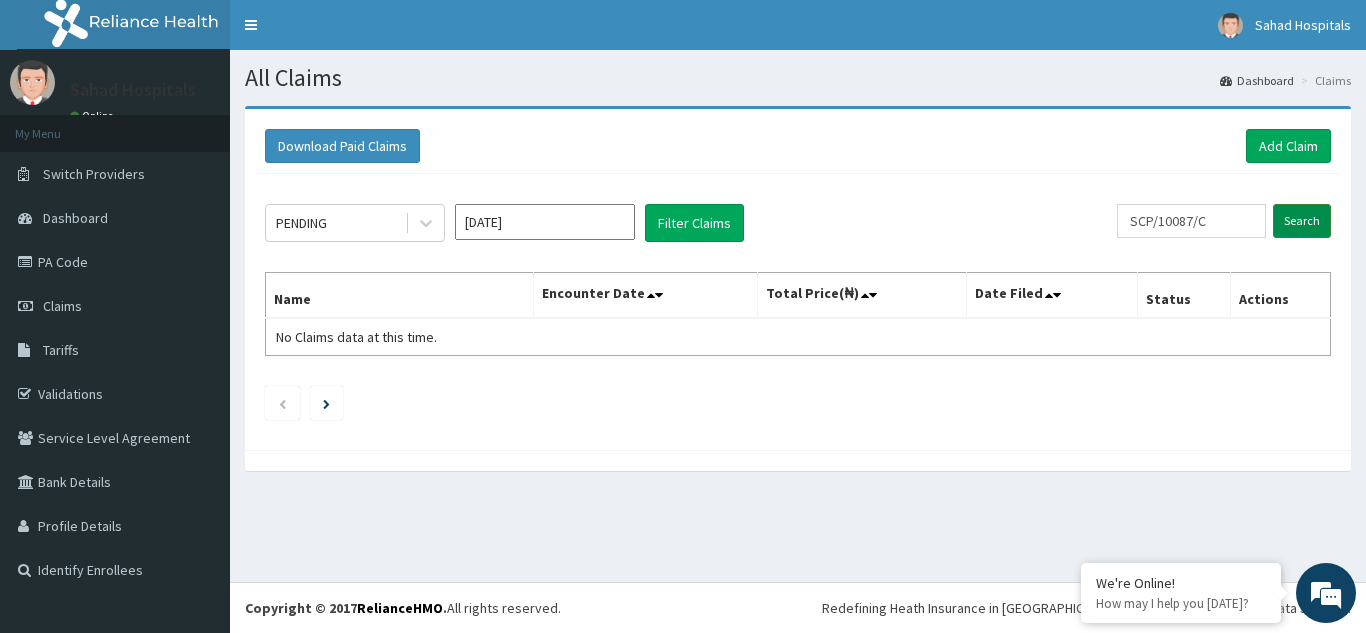 click on "Search" at bounding box center [1302, 221] 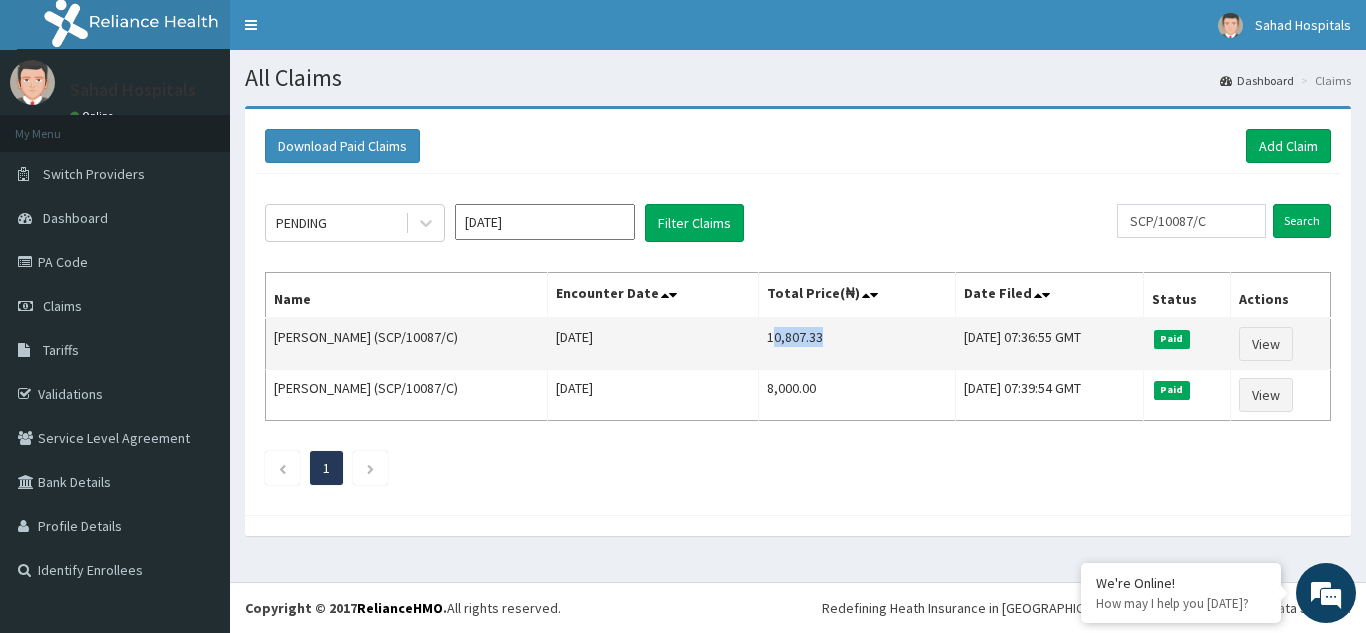 scroll, scrollTop: 0, scrollLeft: 0, axis: both 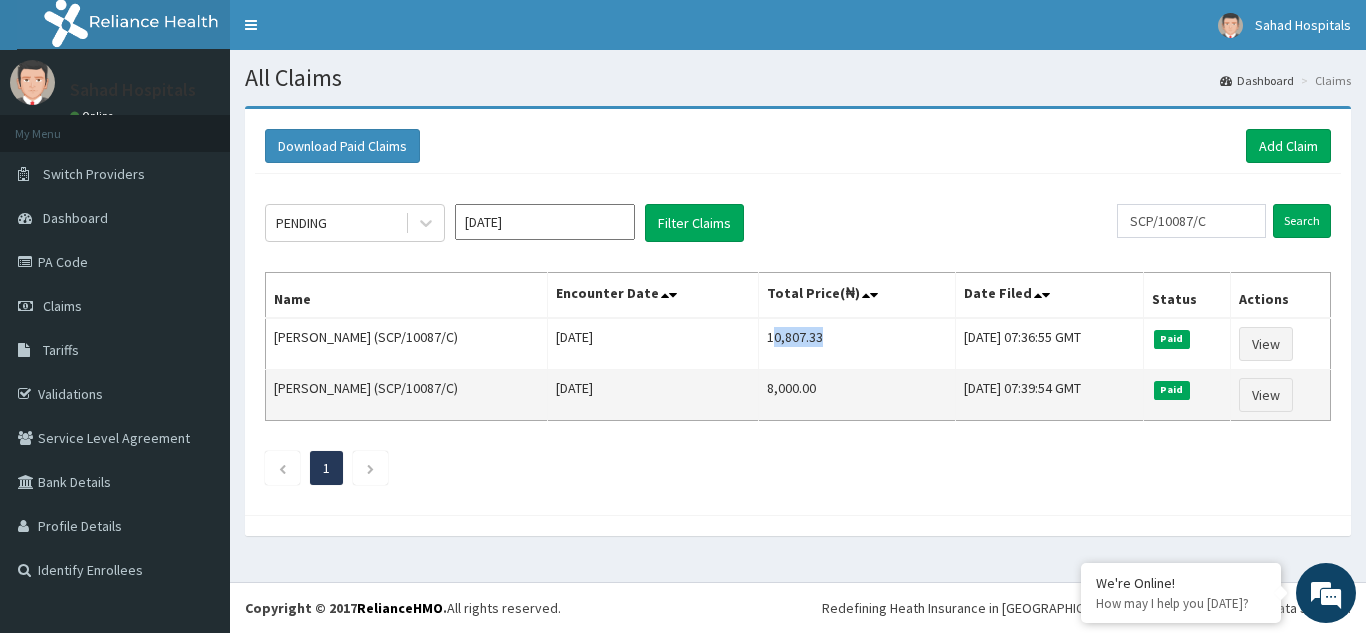 click on "8,000.00" at bounding box center [857, 395] 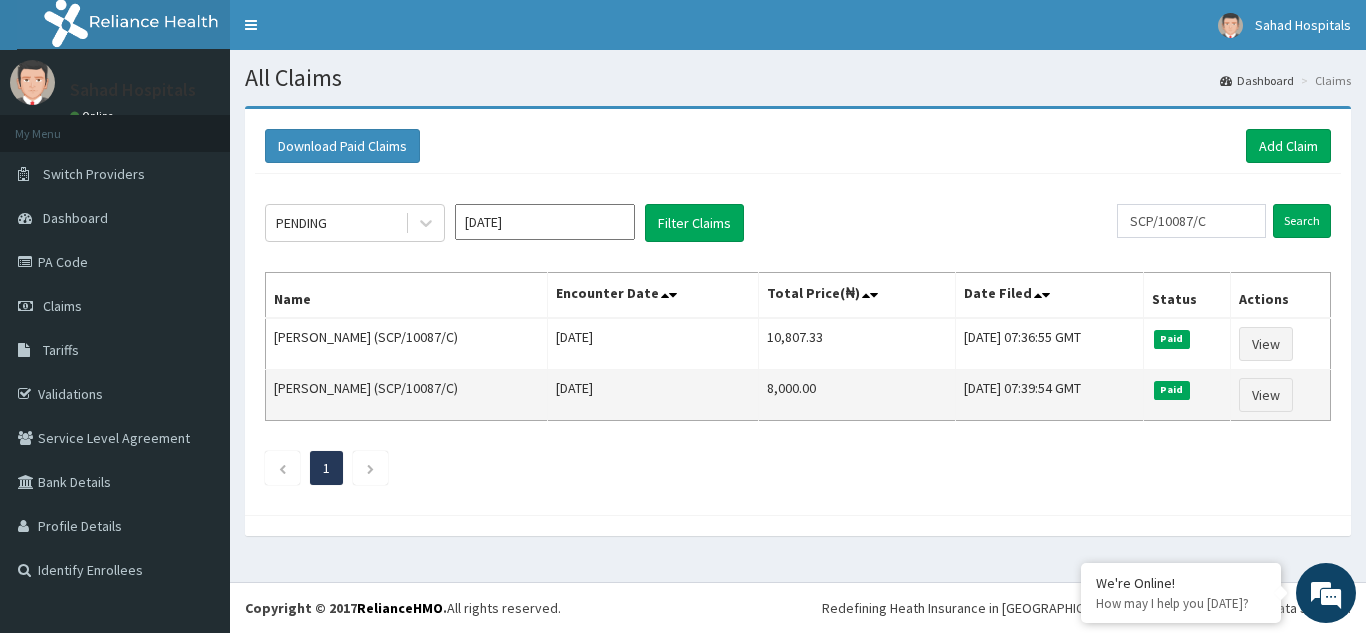 drag, startPoint x: 812, startPoint y: 398, endPoint x: 710, endPoint y: 390, distance: 102.31325 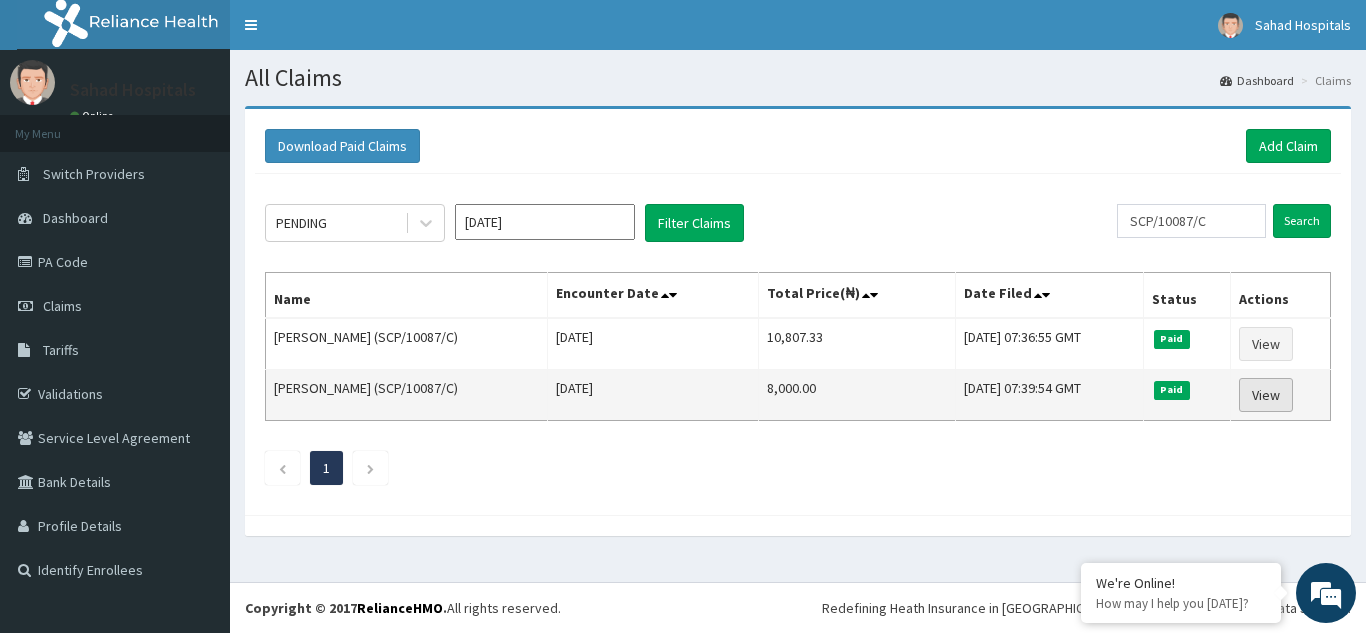 click on "View" at bounding box center [1266, 395] 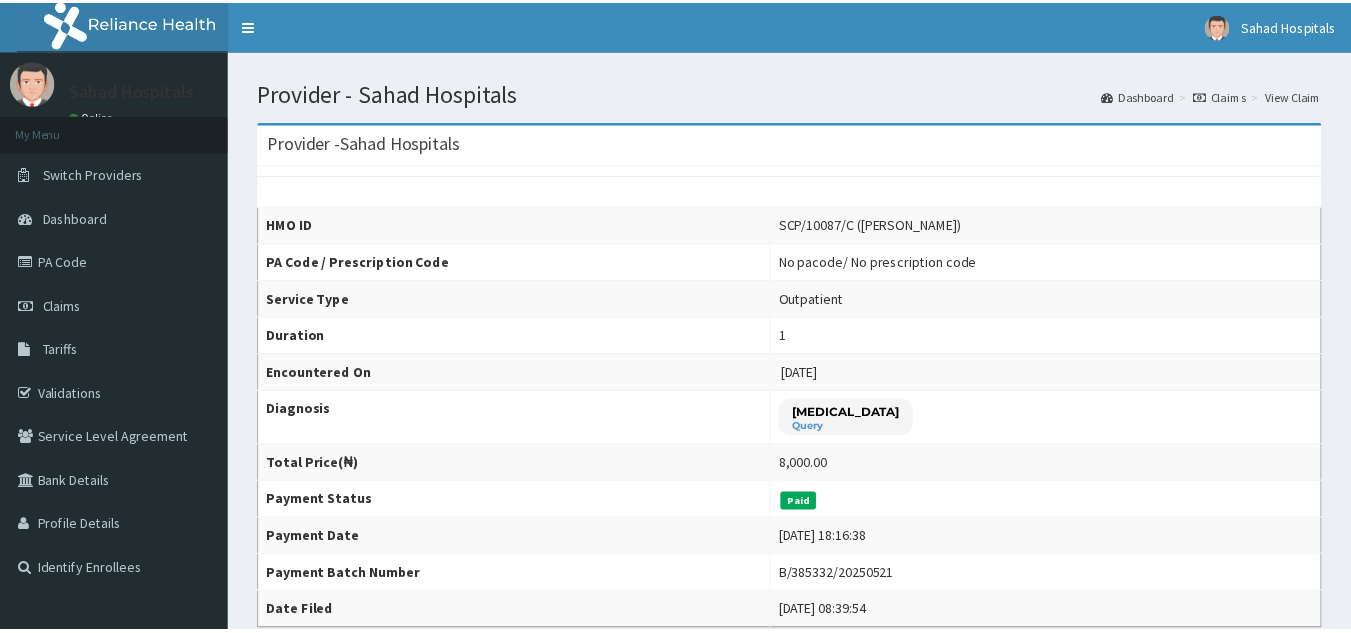 scroll, scrollTop: 0, scrollLeft: 0, axis: both 